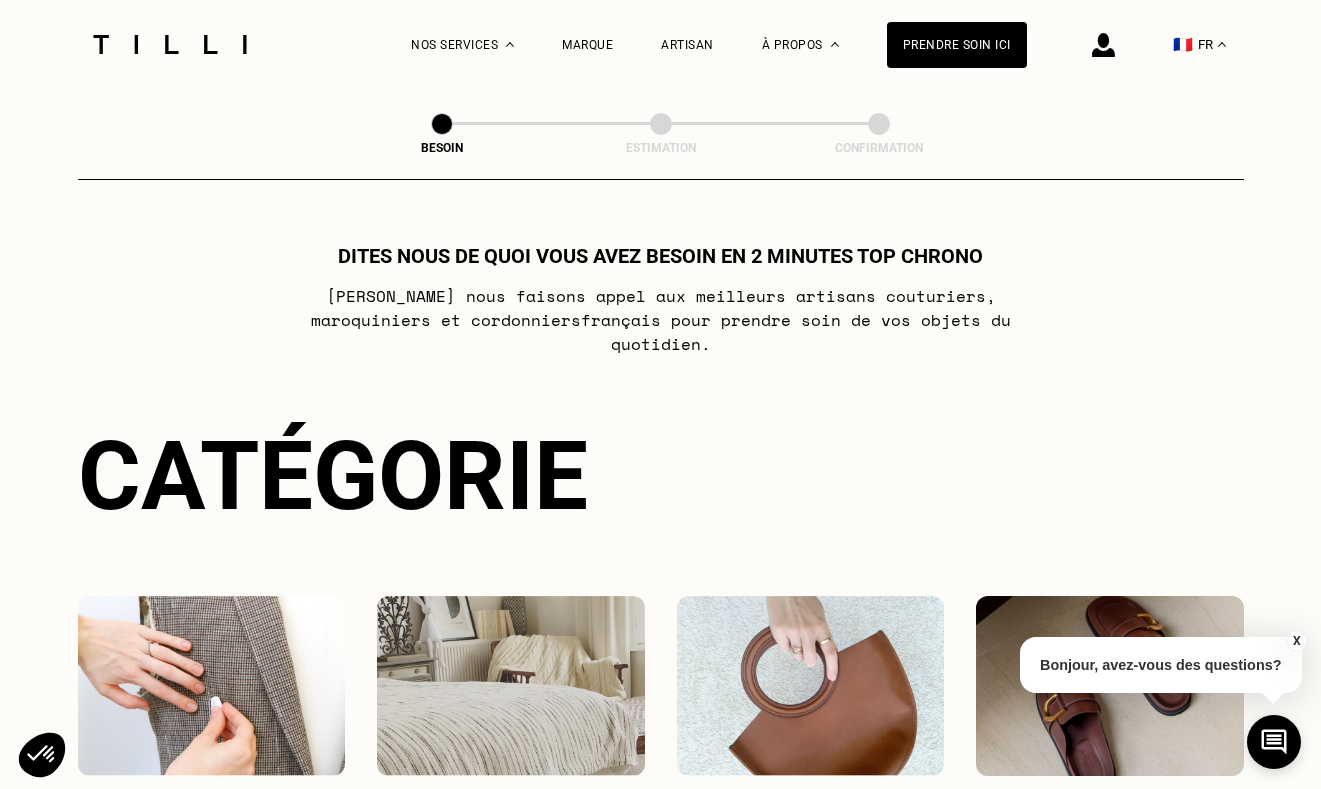 select on "FR" 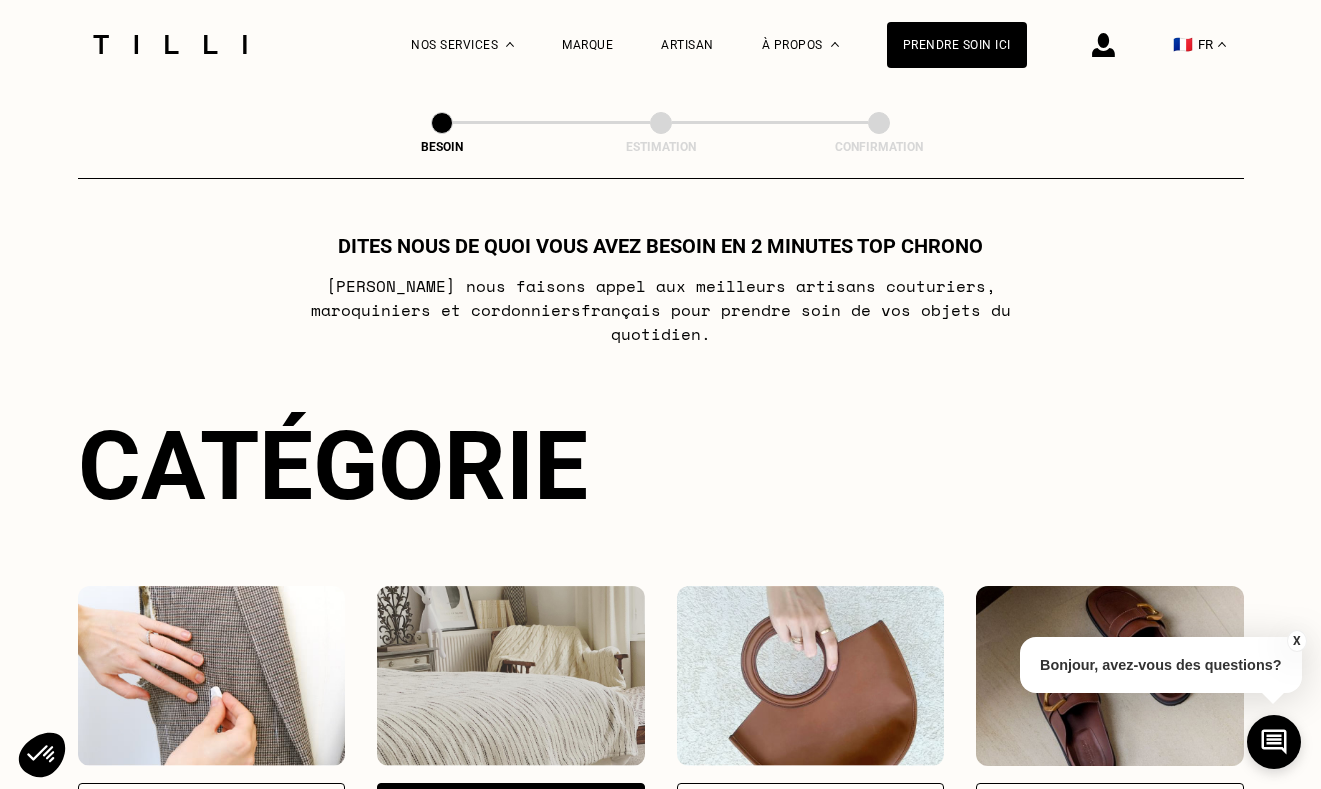 scroll, scrollTop: 0, scrollLeft: 0, axis: both 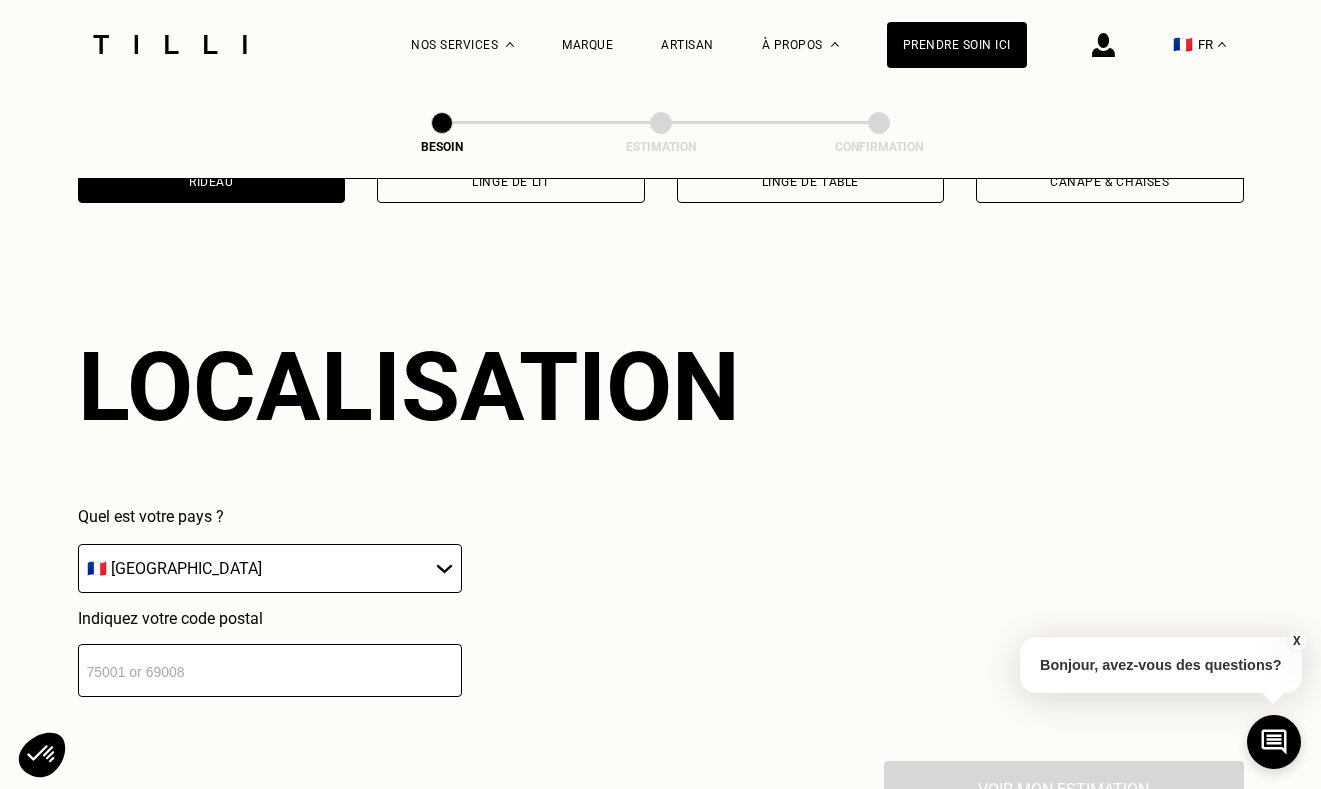click at bounding box center [270, 670] 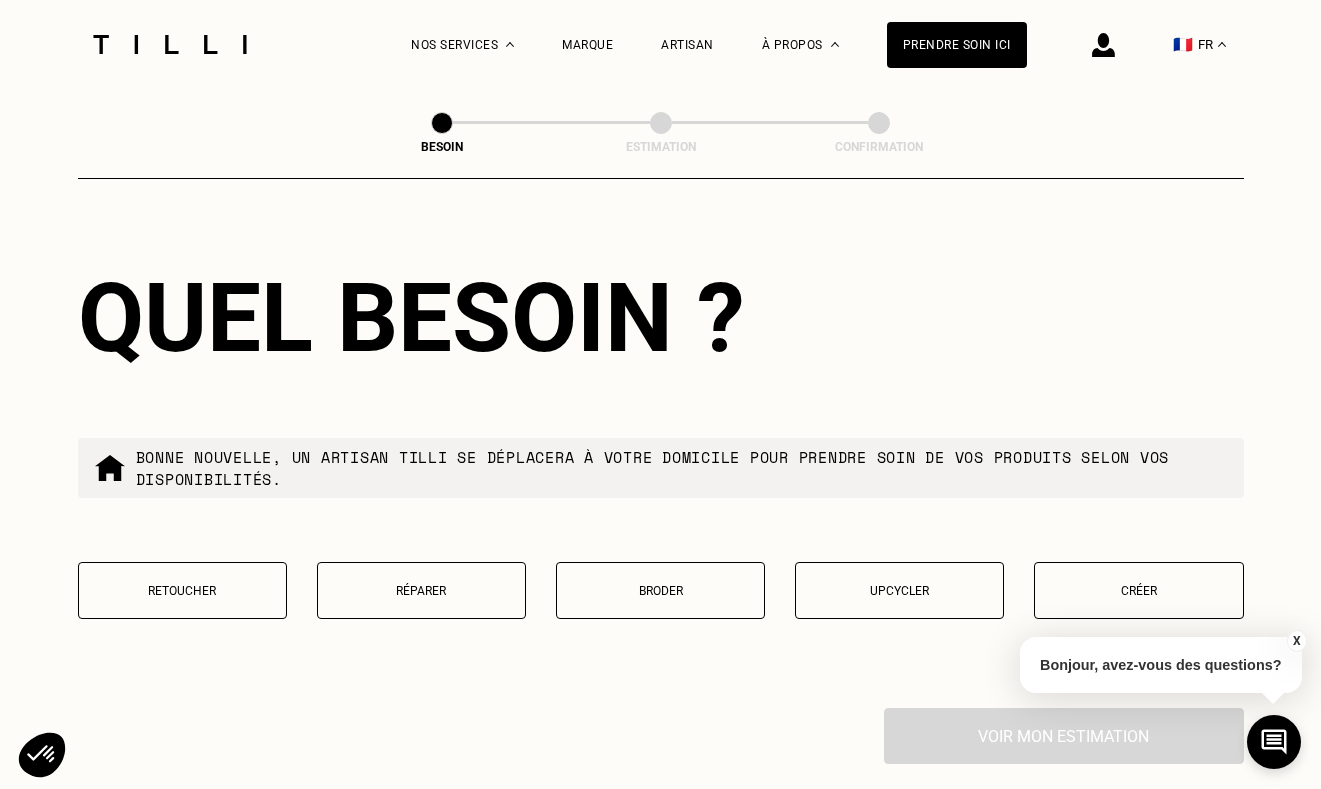 scroll, scrollTop: 1797, scrollLeft: 0, axis: vertical 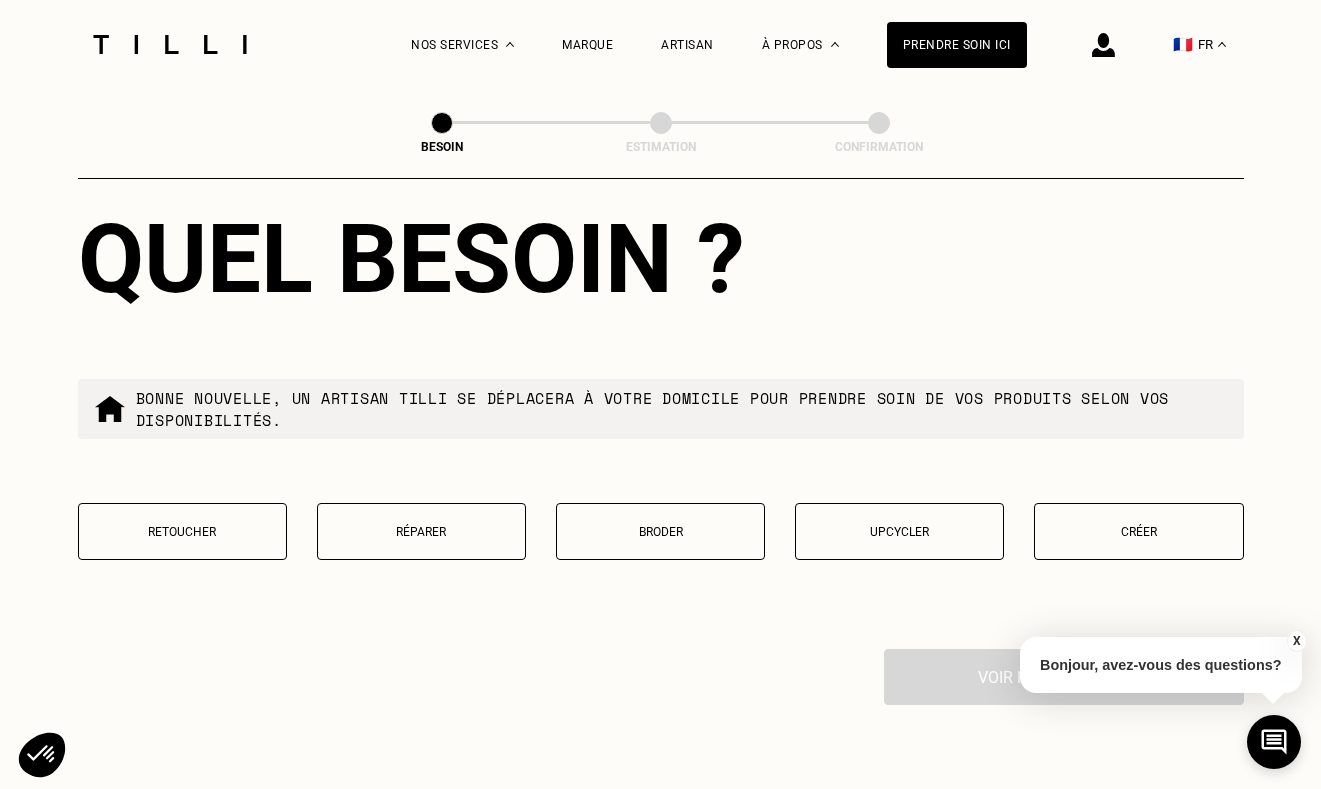 type on "75007" 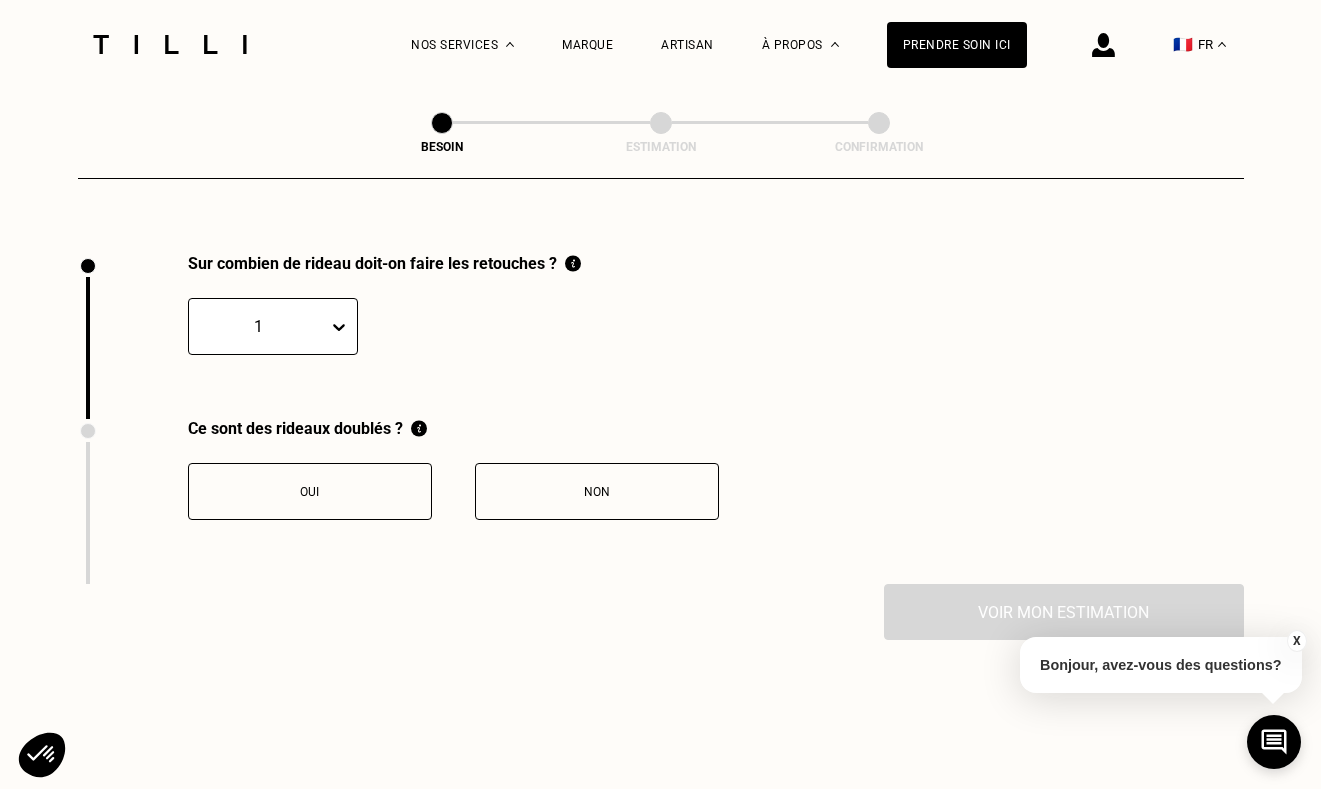 scroll, scrollTop: 2087, scrollLeft: 0, axis: vertical 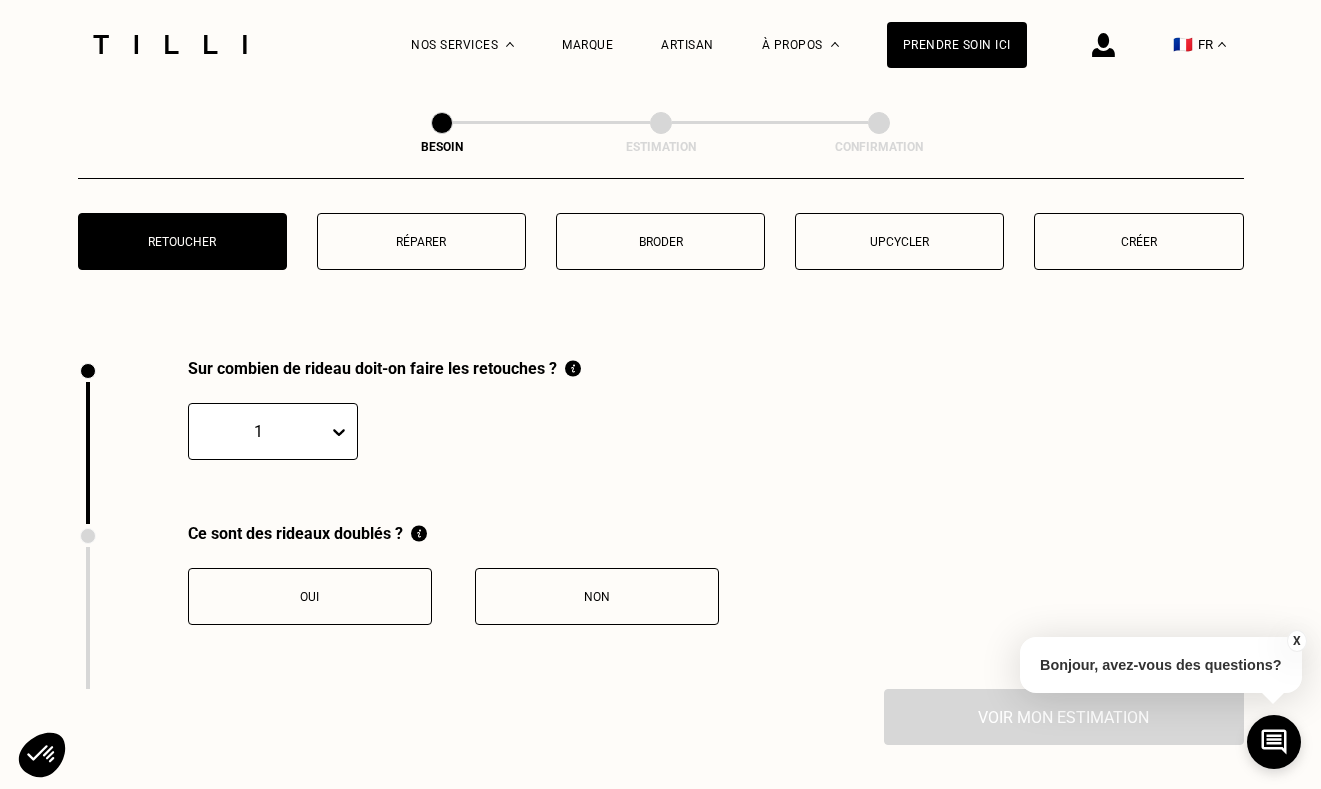 click 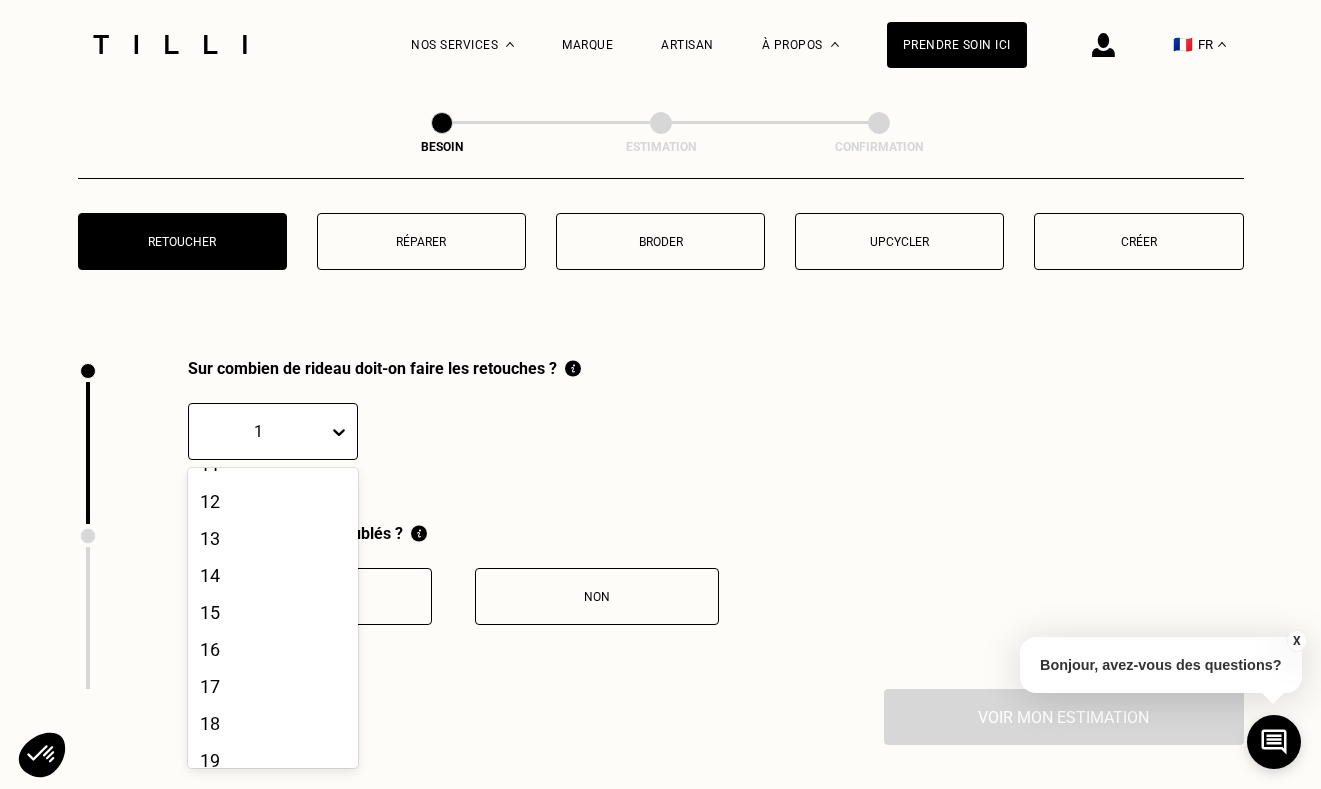 scroll, scrollTop: 448, scrollLeft: 0, axis: vertical 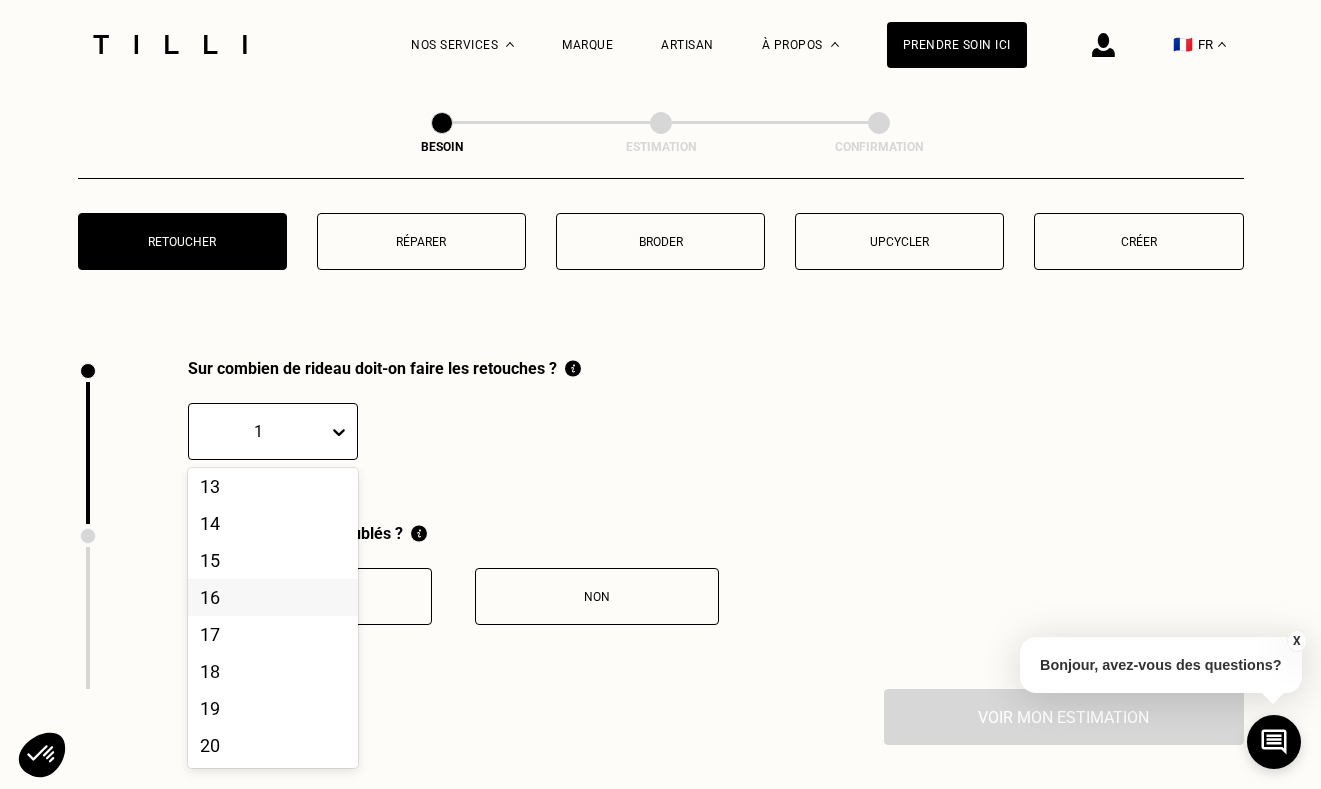 click on "16" at bounding box center [273, 597] 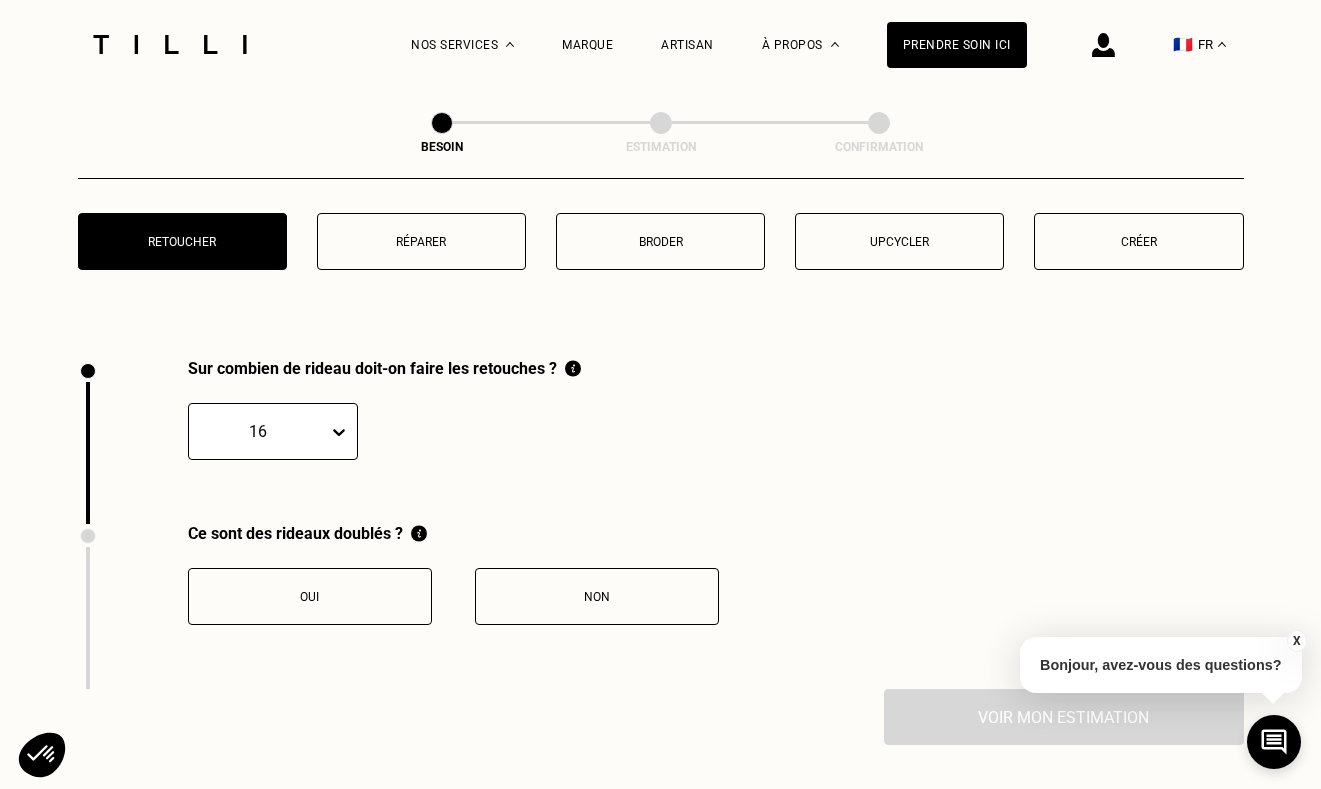 click on "Non" at bounding box center [597, 596] 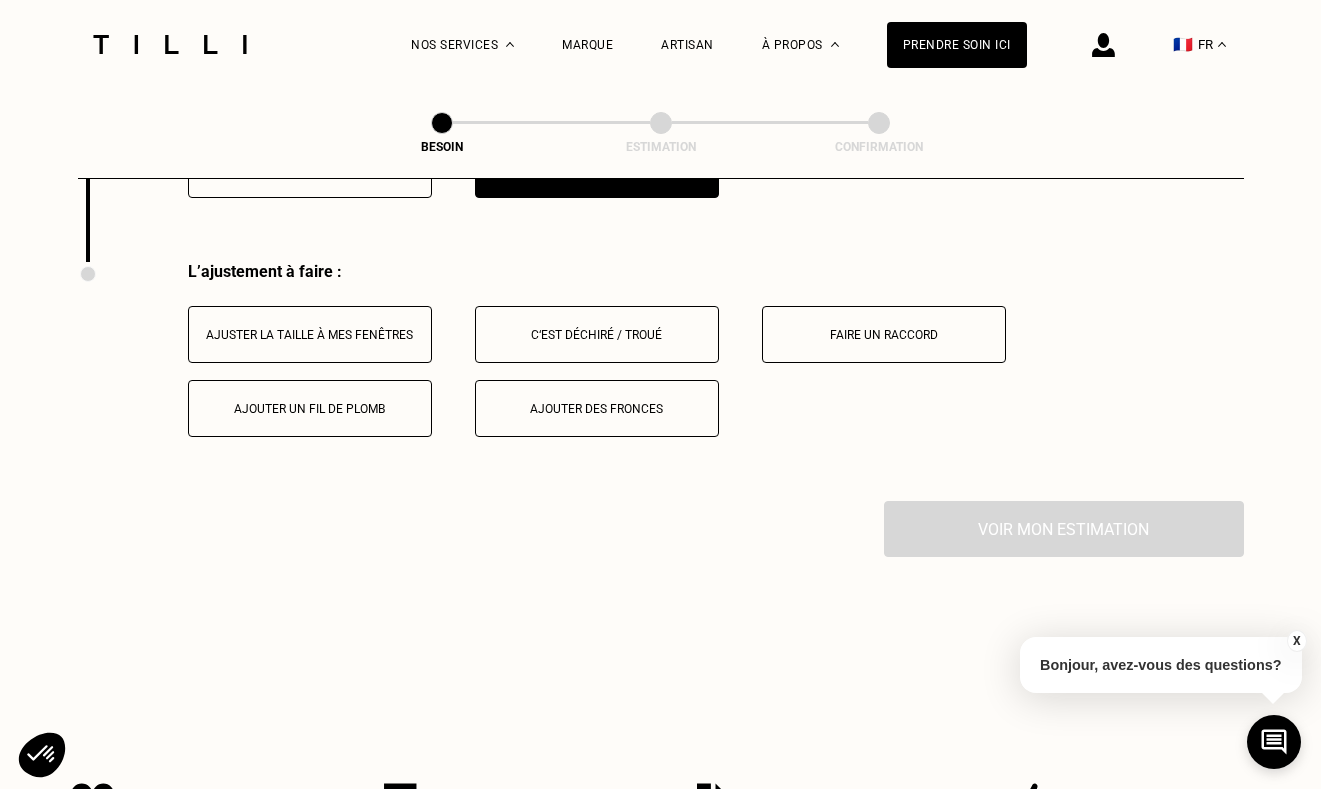 scroll, scrollTop: 2528, scrollLeft: 0, axis: vertical 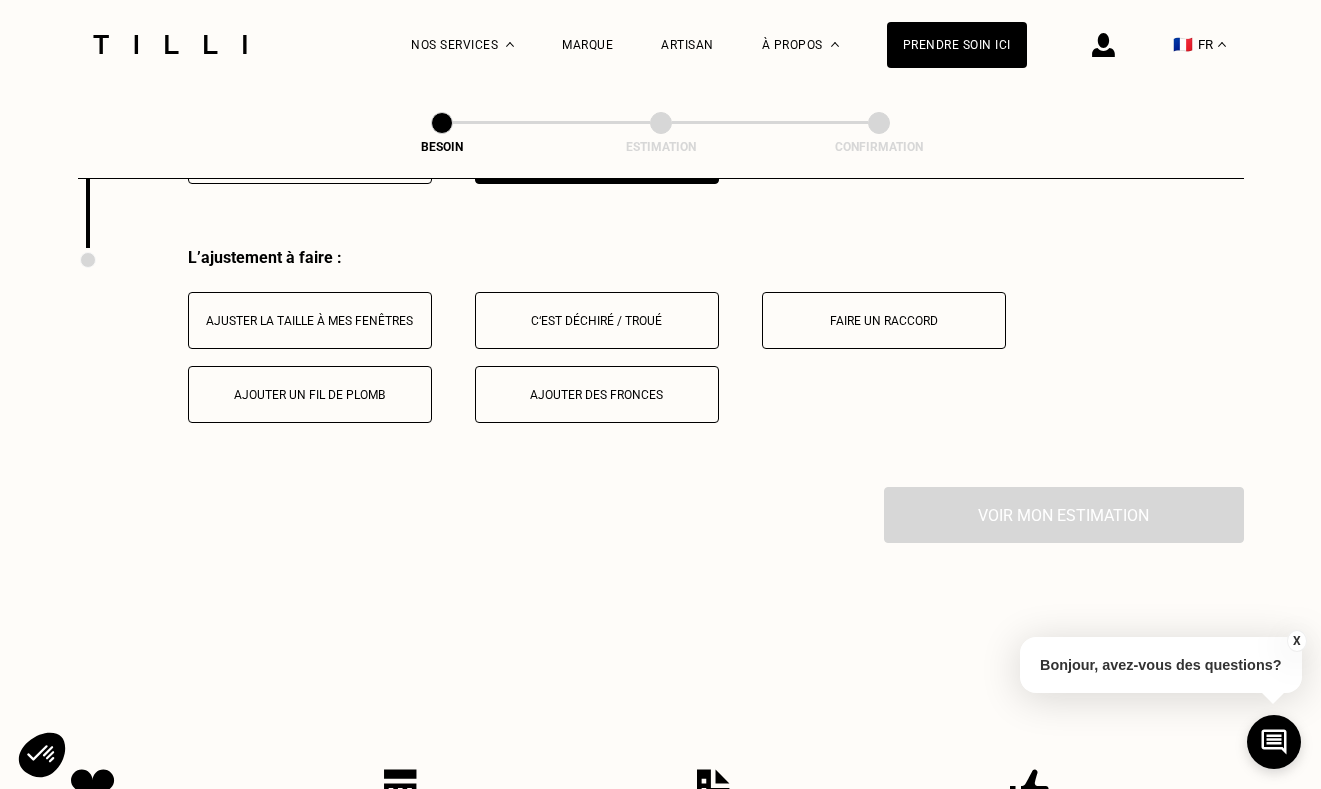 click on "Ajuster la taille à mes fenêtres" at bounding box center (310, 320) 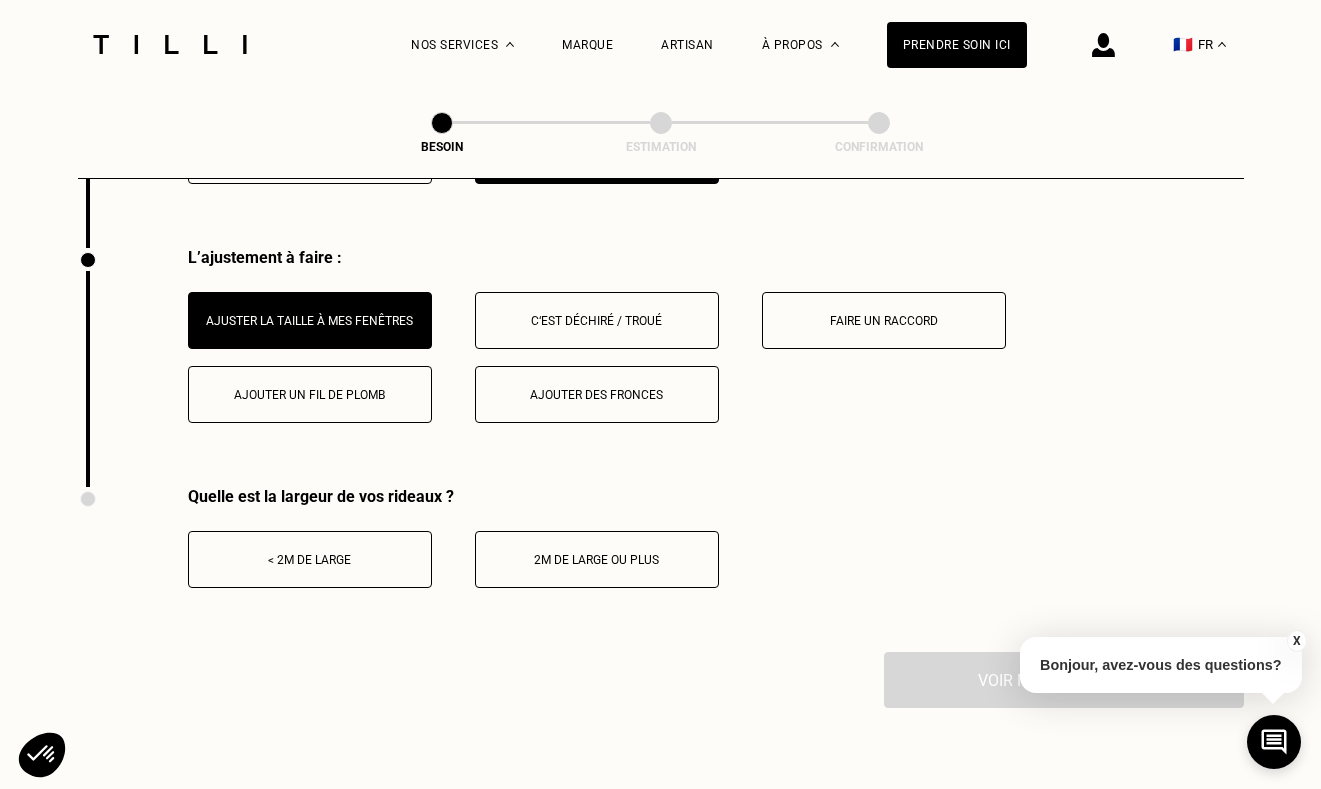 click on "< 2m de large" at bounding box center [310, 559] 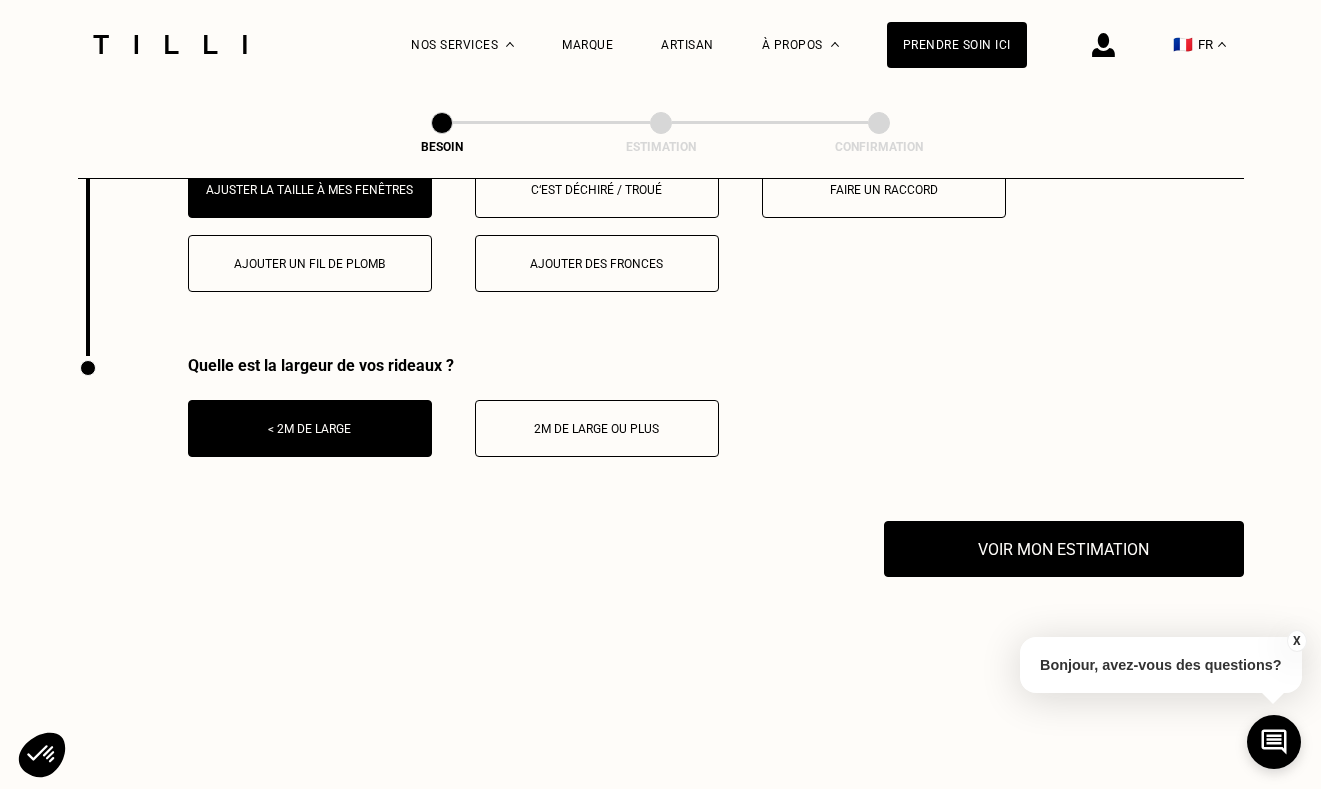 scroll, scrollTop: 2703, scrollLeft: 0, axis: vertical 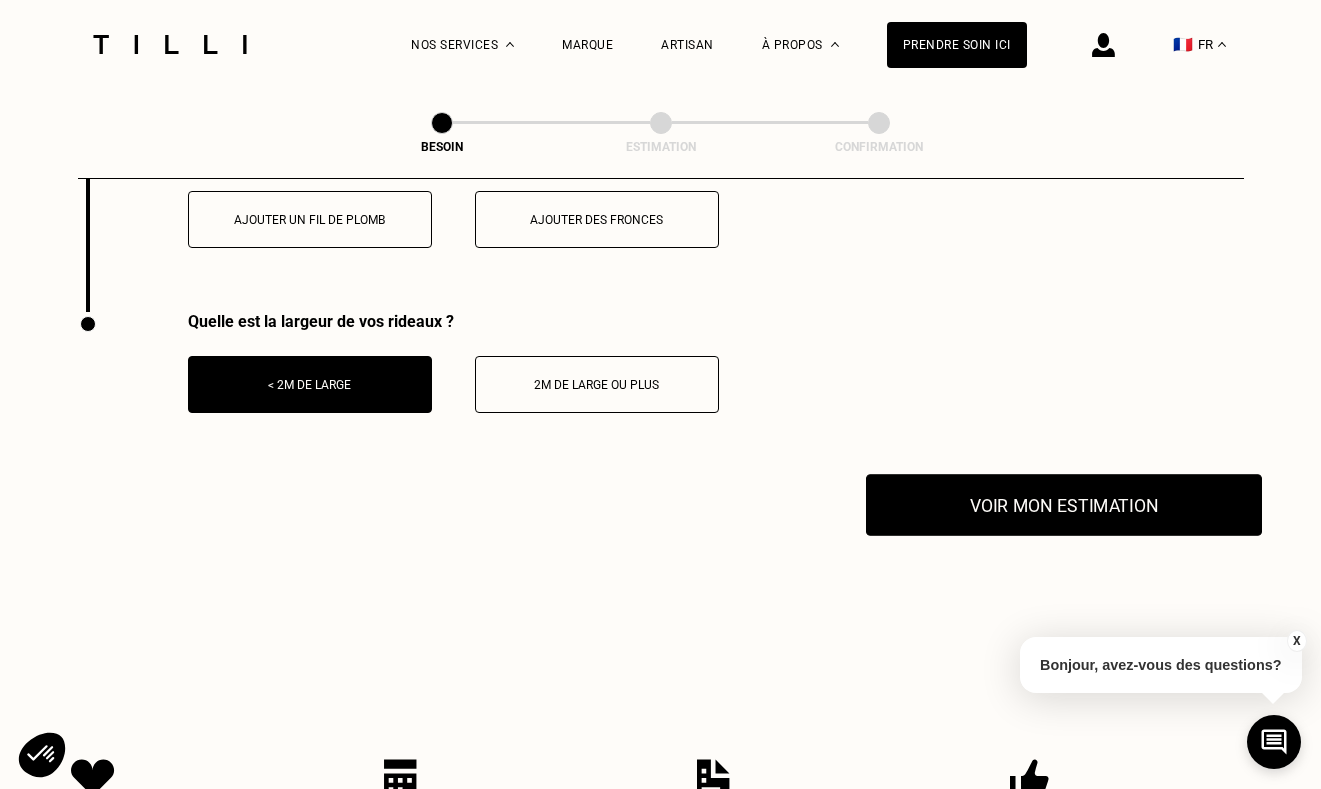click on "Voir mon estimation" at bounding box center (1064, 505) 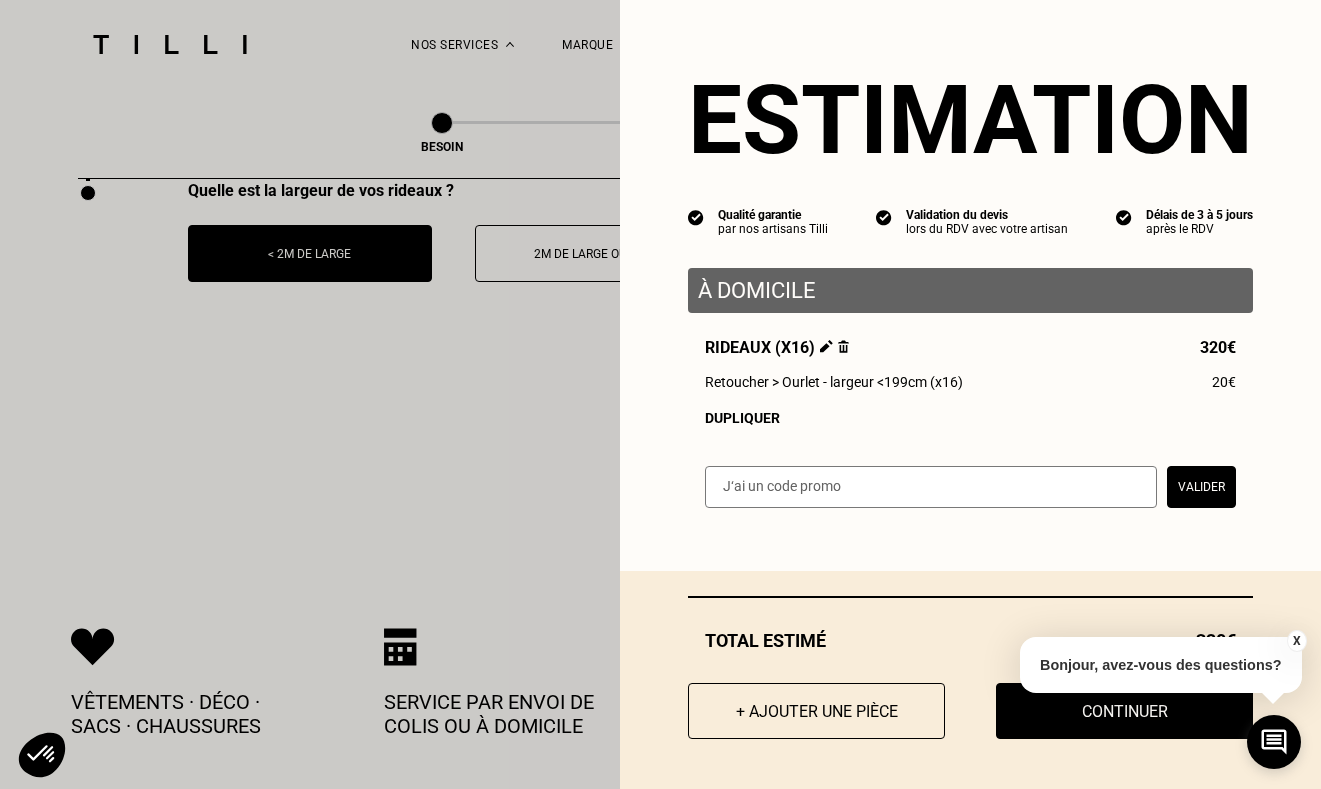 scroll, scrollTop: 2862, scrollLeft: 0, axis: vertical 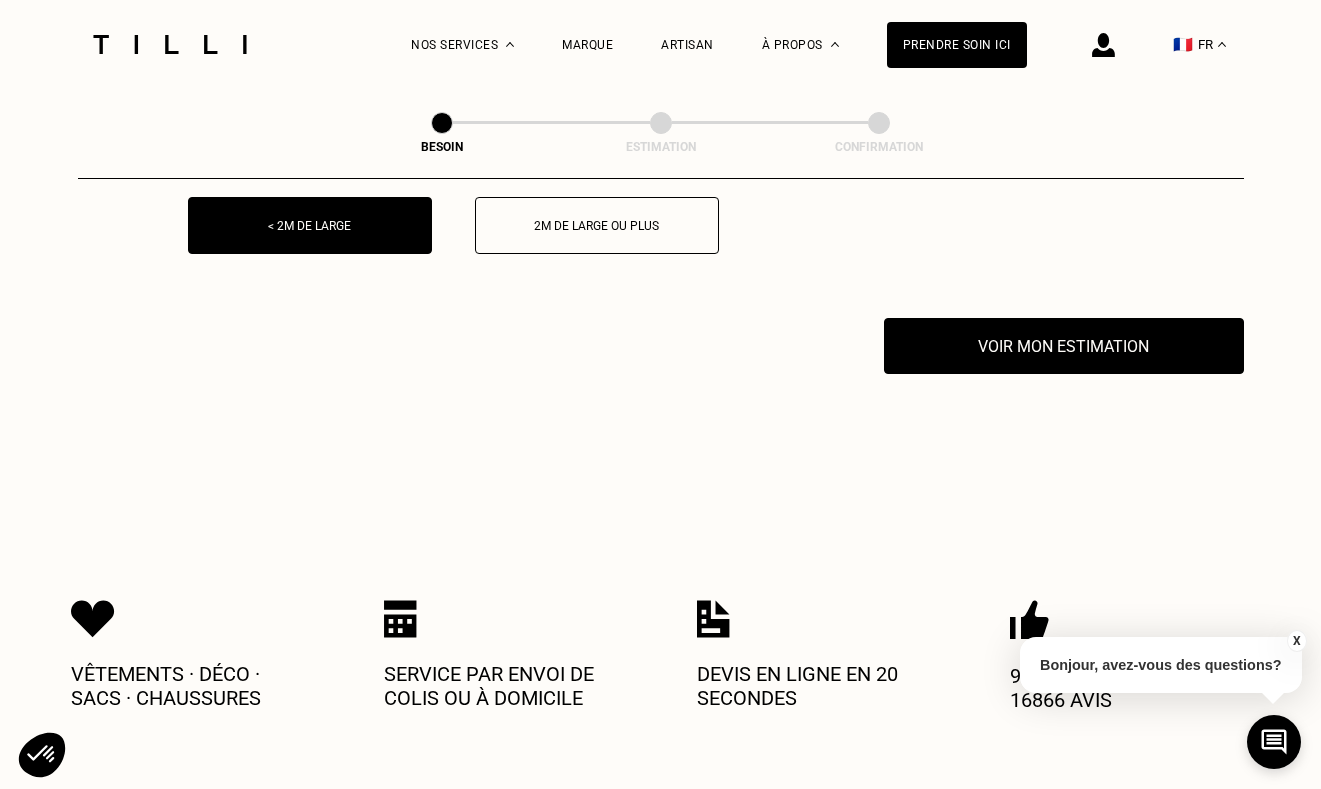click on "X" at bounding box center [1296, 641] 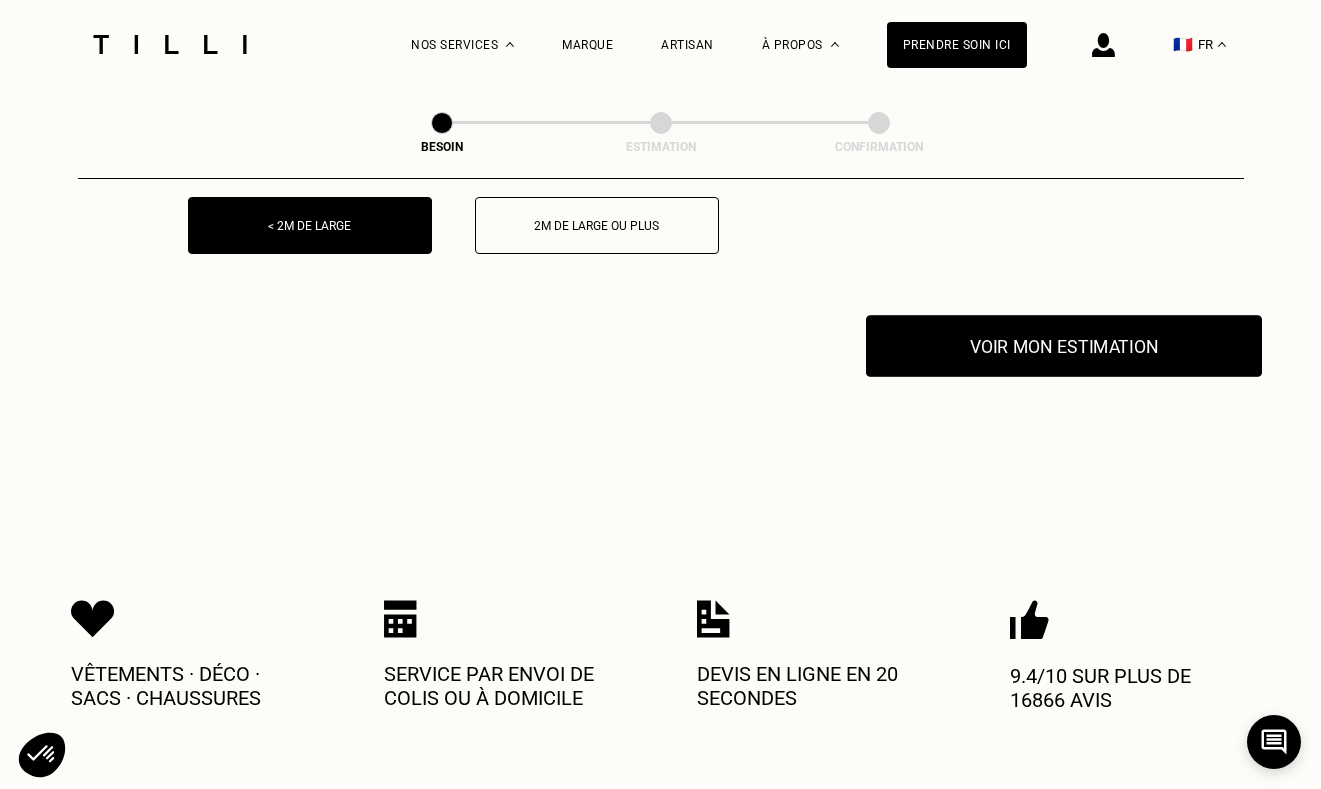 click on "Voir mon estimation" at bounding box center [1064, 346] 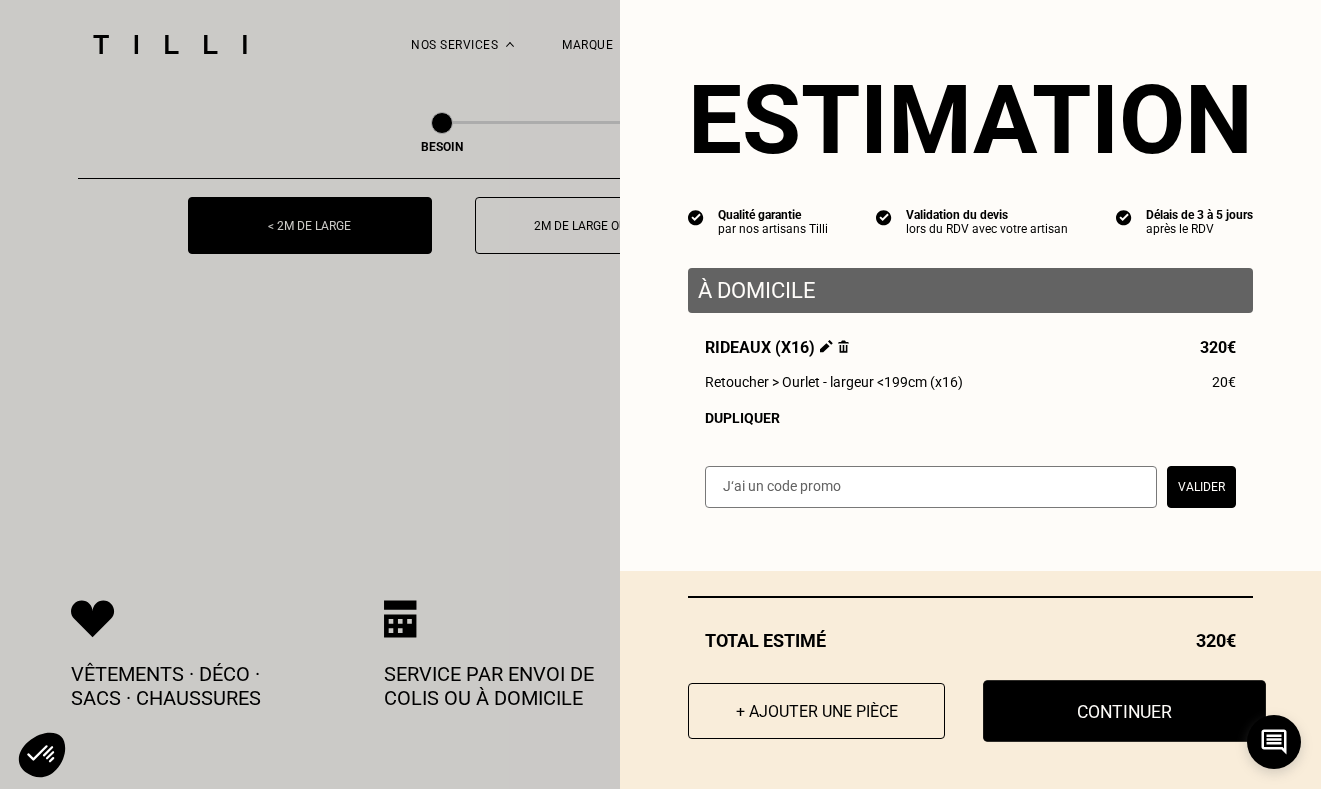 click on "Continuer" at bounding box center [1124, 711] 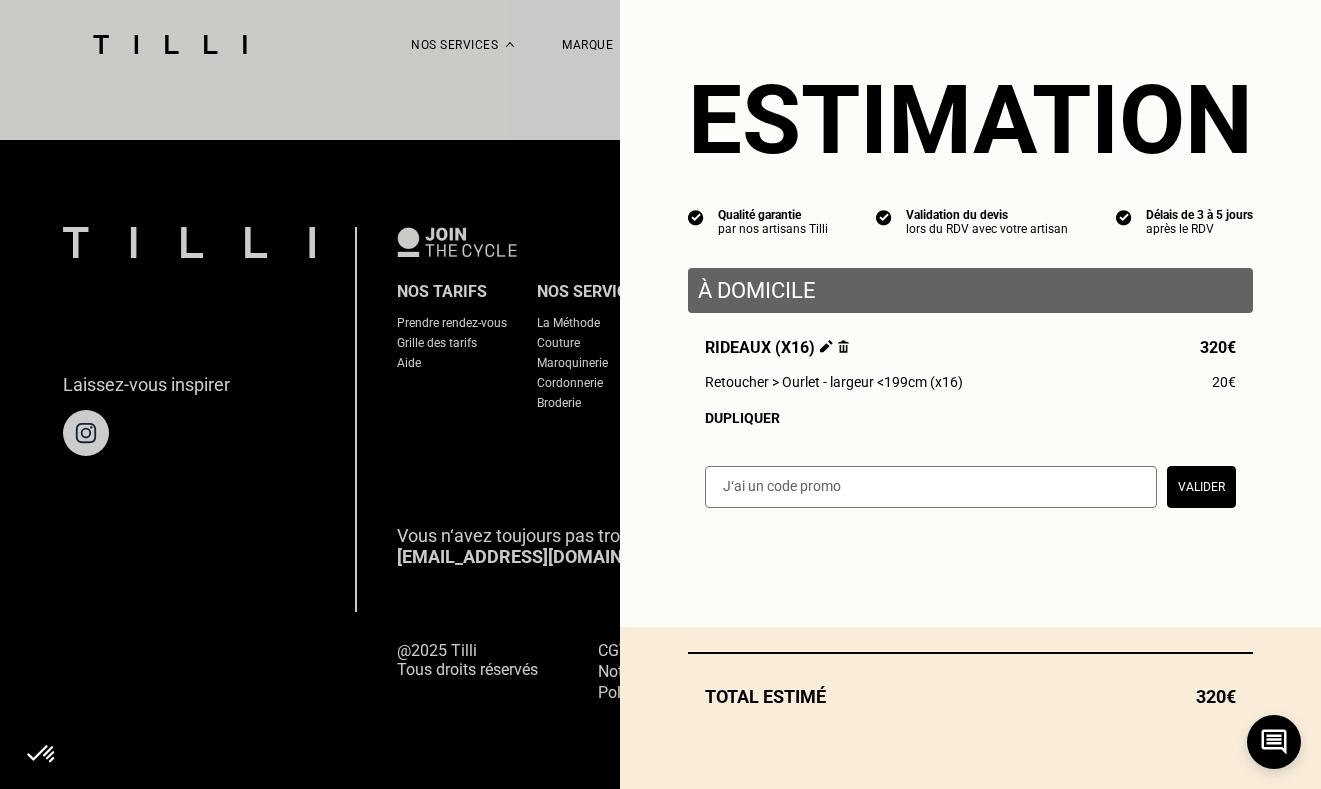 scroll, scrollTop: 1233, scrollLeft: 0, axis: vertical 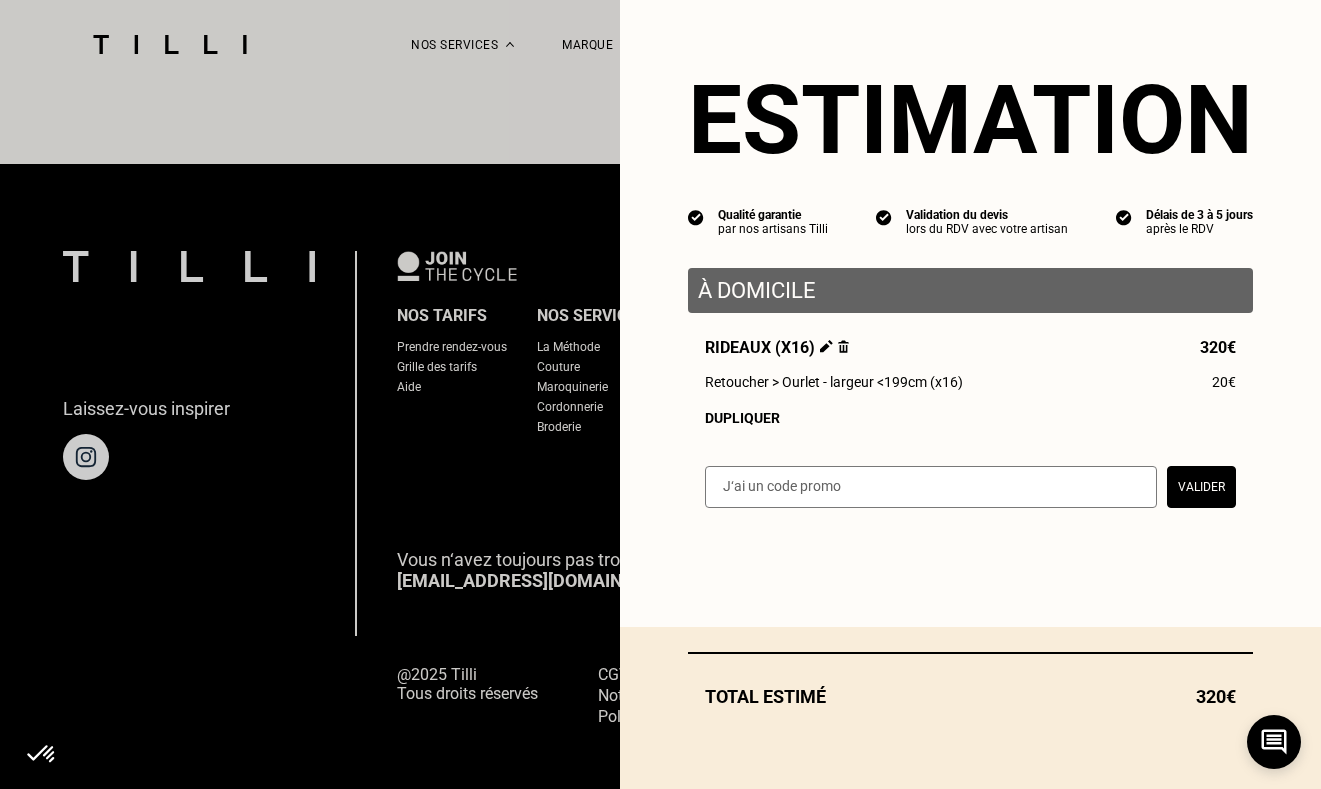 select on "FR" 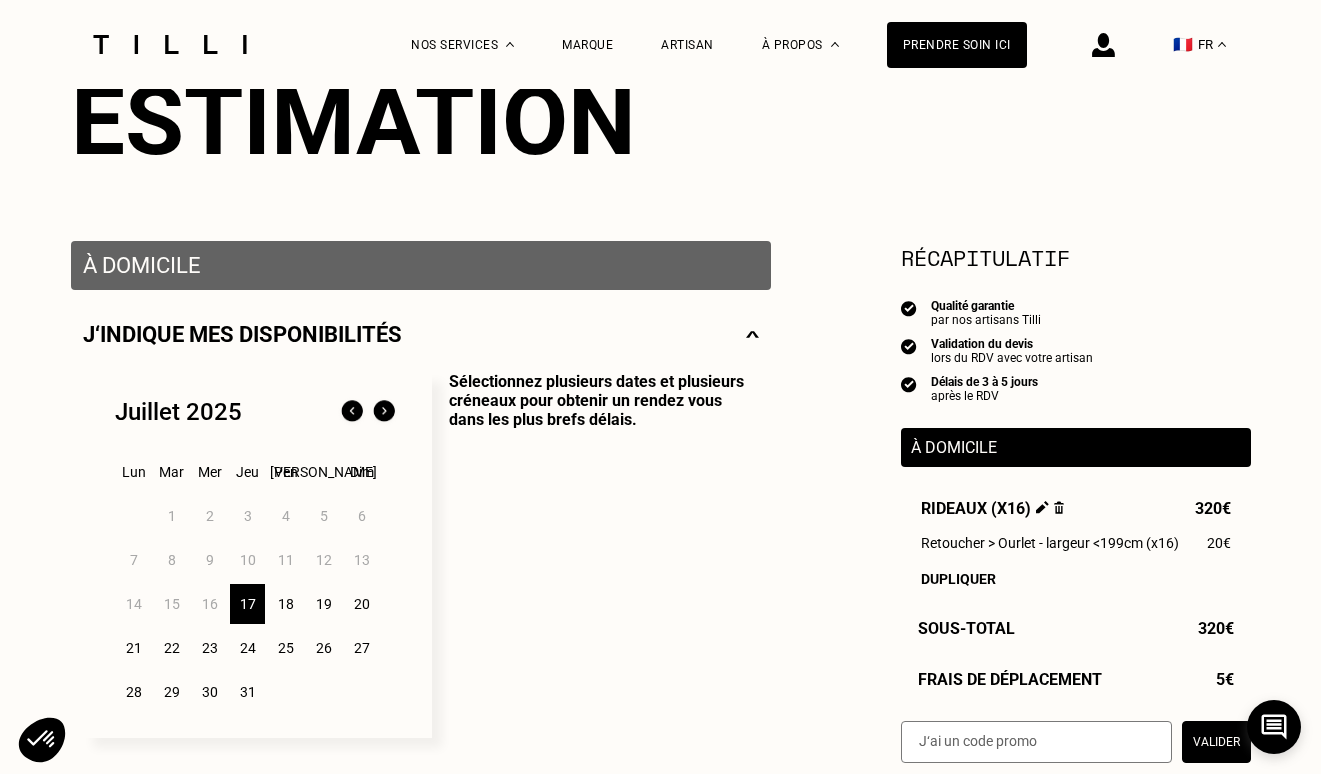 scroll, scrollTop: 301, scrollLeft: 0, axis: vertical 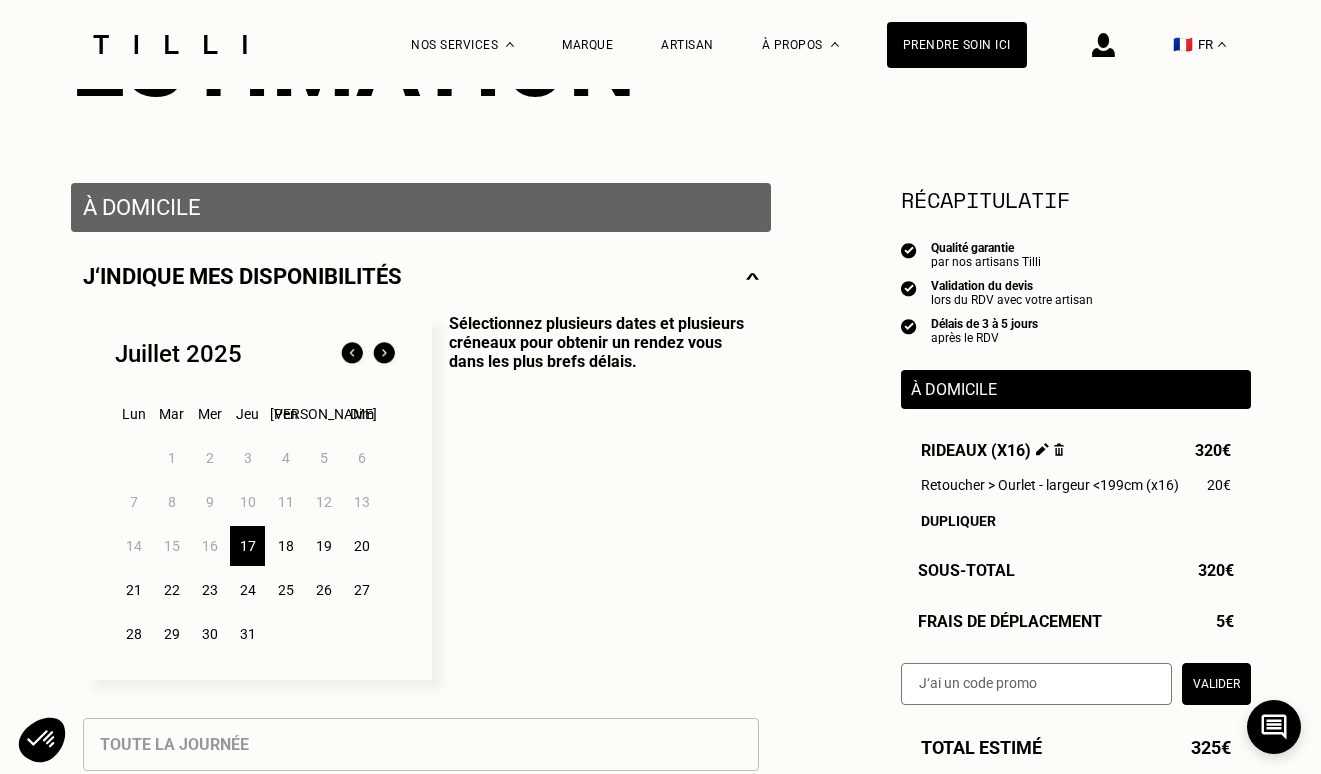 click on "21" at bounding box center [133, 590] 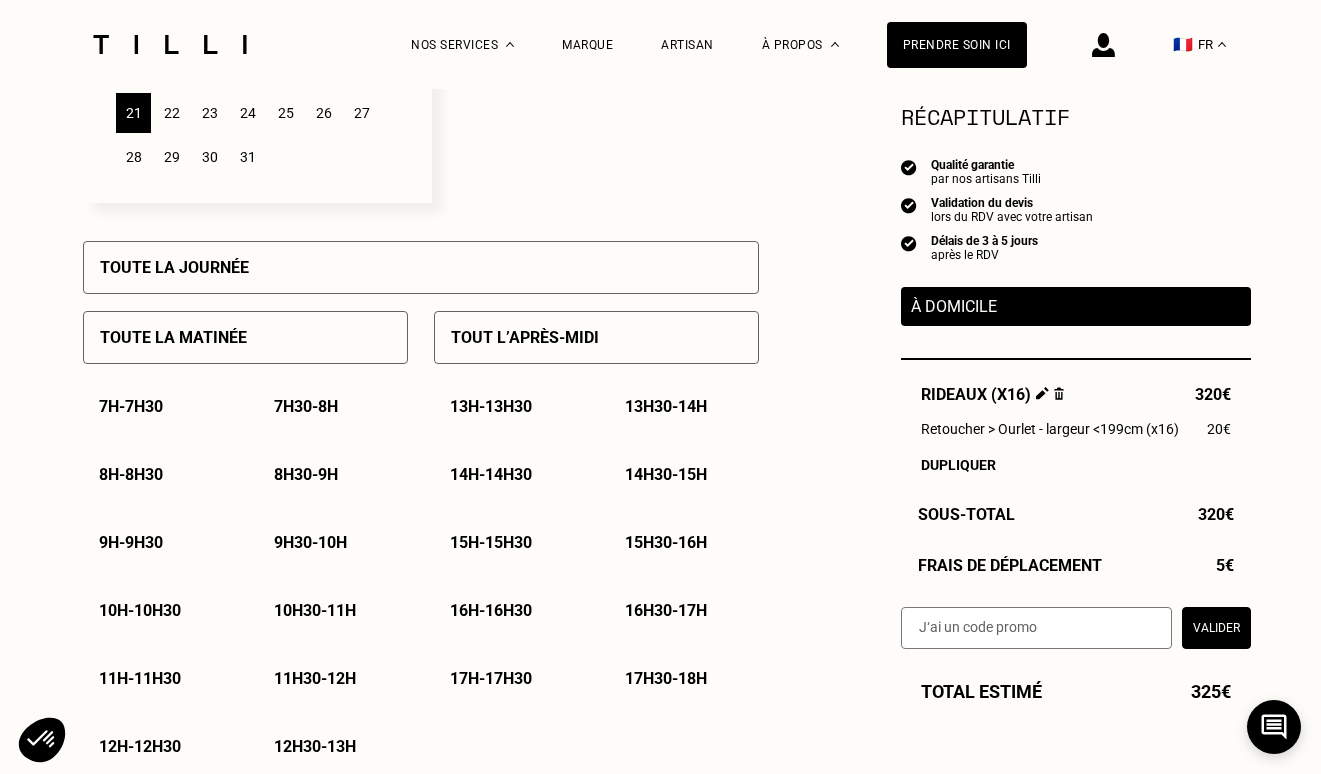 scroll, scrollTop: 805, scrollLeft: 0, axis: vertical 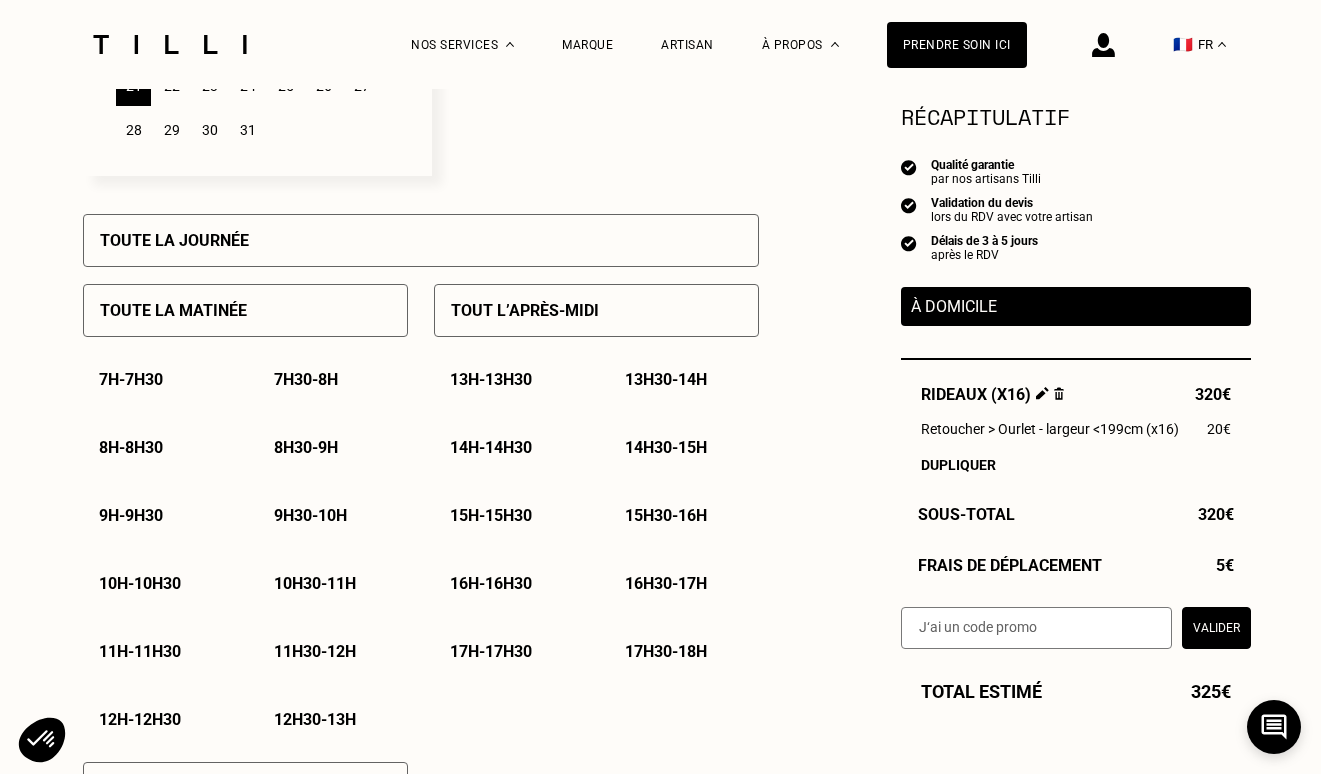 drag, startPoint x: 322, startPoint y: 508, endPoint x: 503, endPoint y: 509, distance: 181.00276 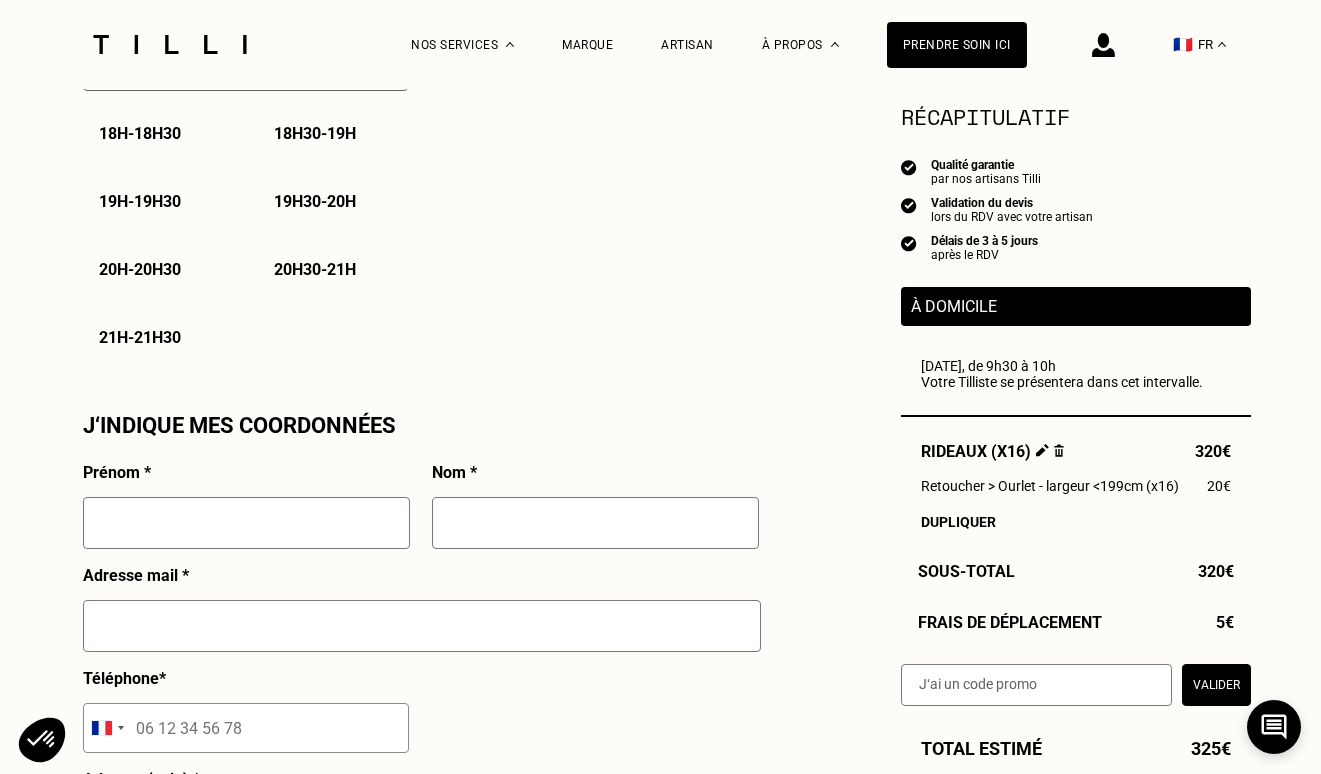 scroll, scrollTop: 1589, scrollLeft: 0, axis: vertical 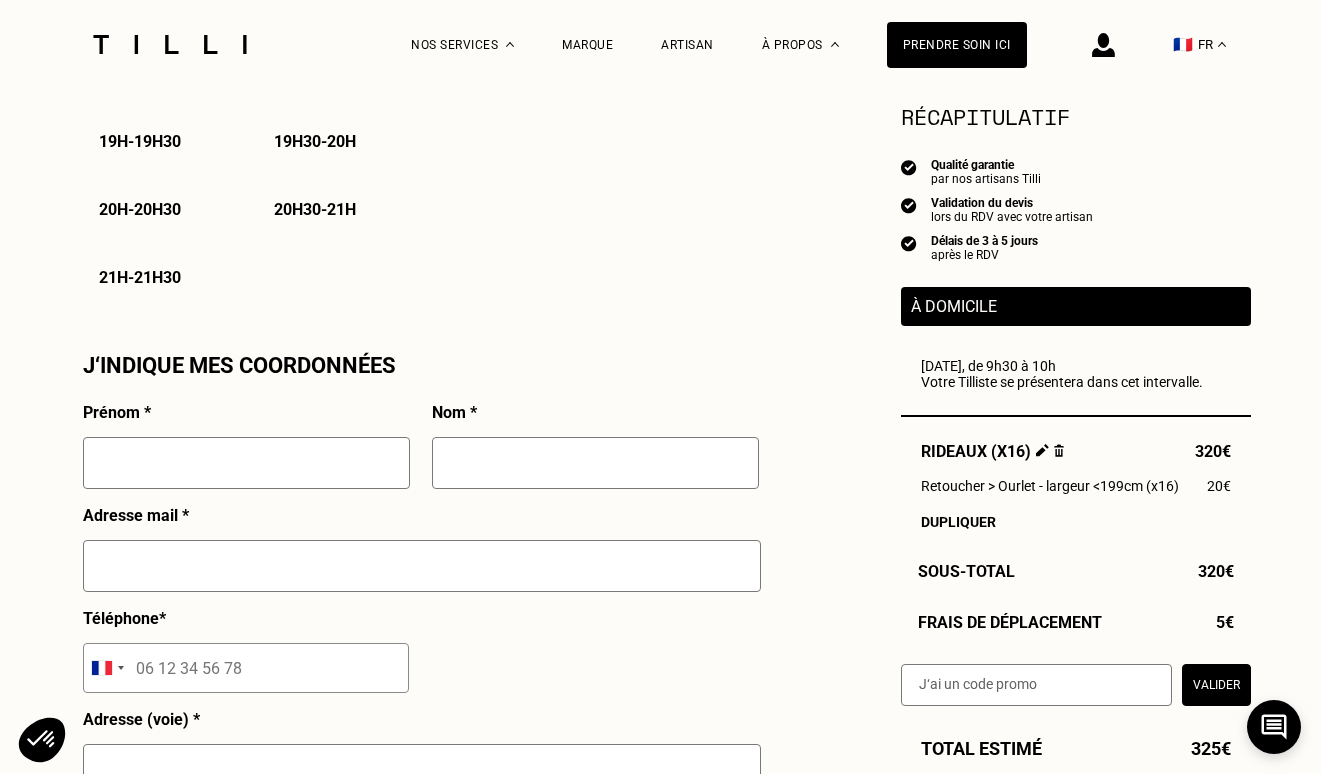 click at bounding box center (246, 463) 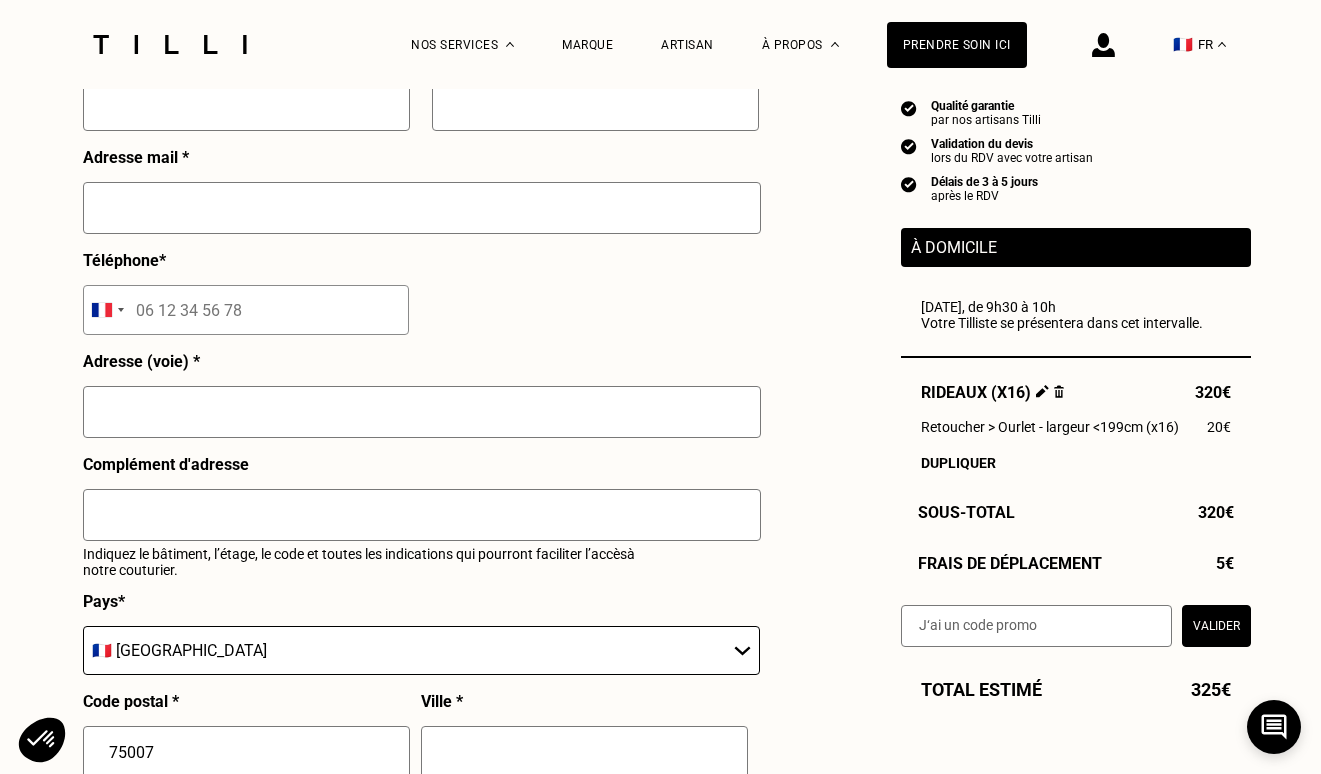 scroll, scrollTop: 1802, scrollLeft: 0, axis: vertical 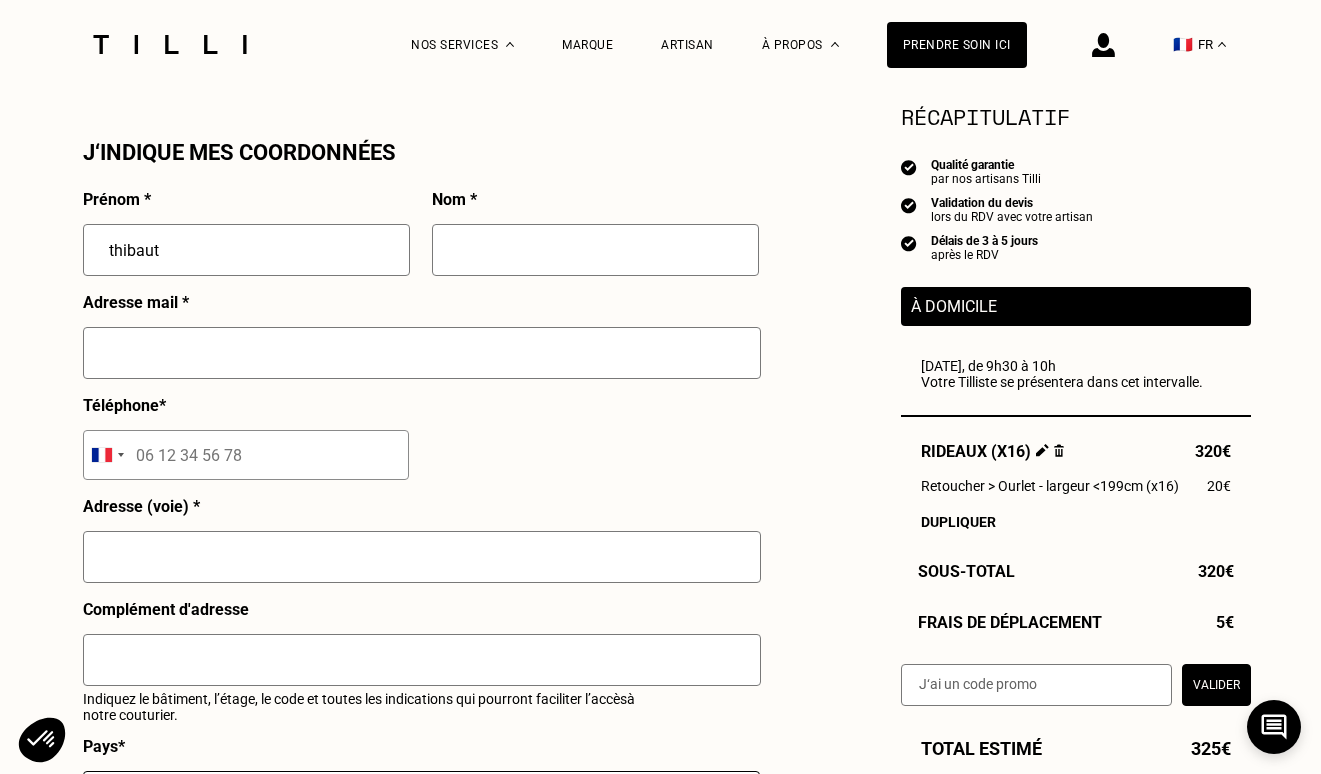 type on "thibaut" 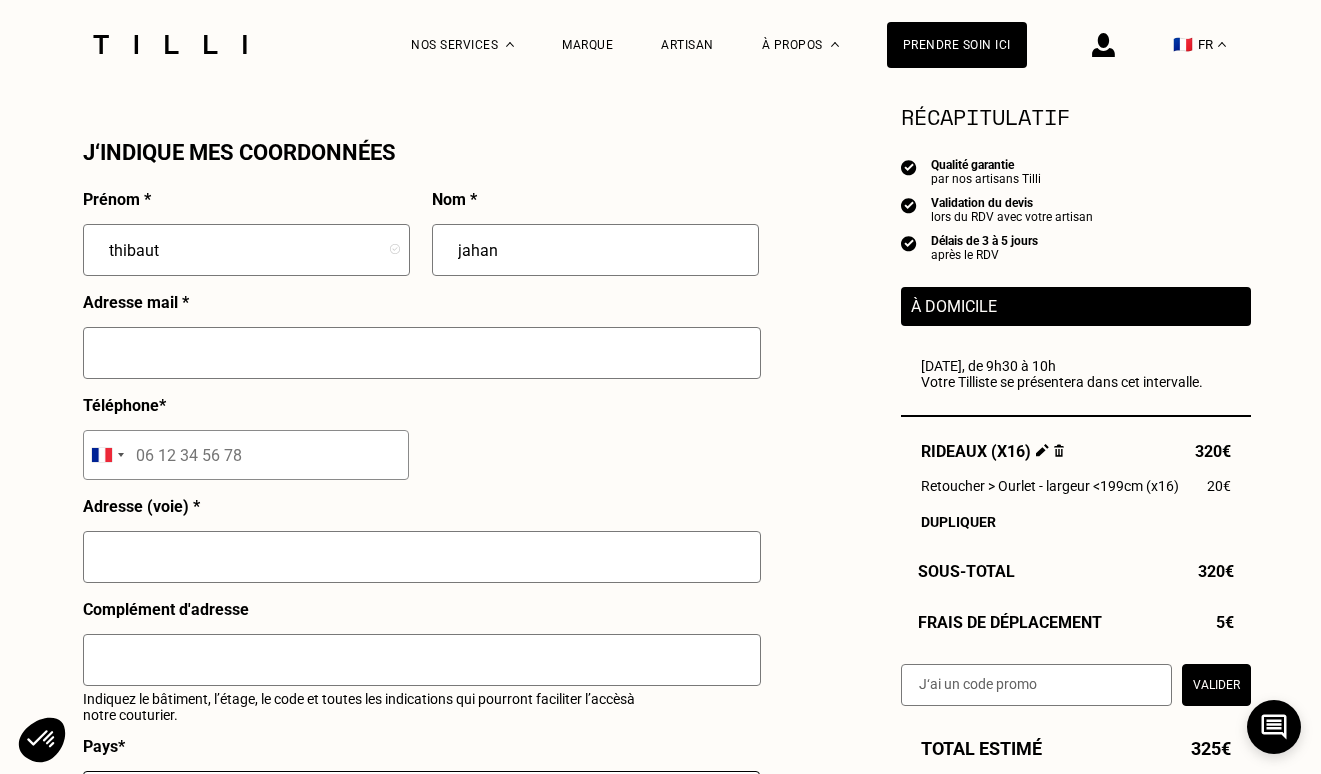 type on "jahan" 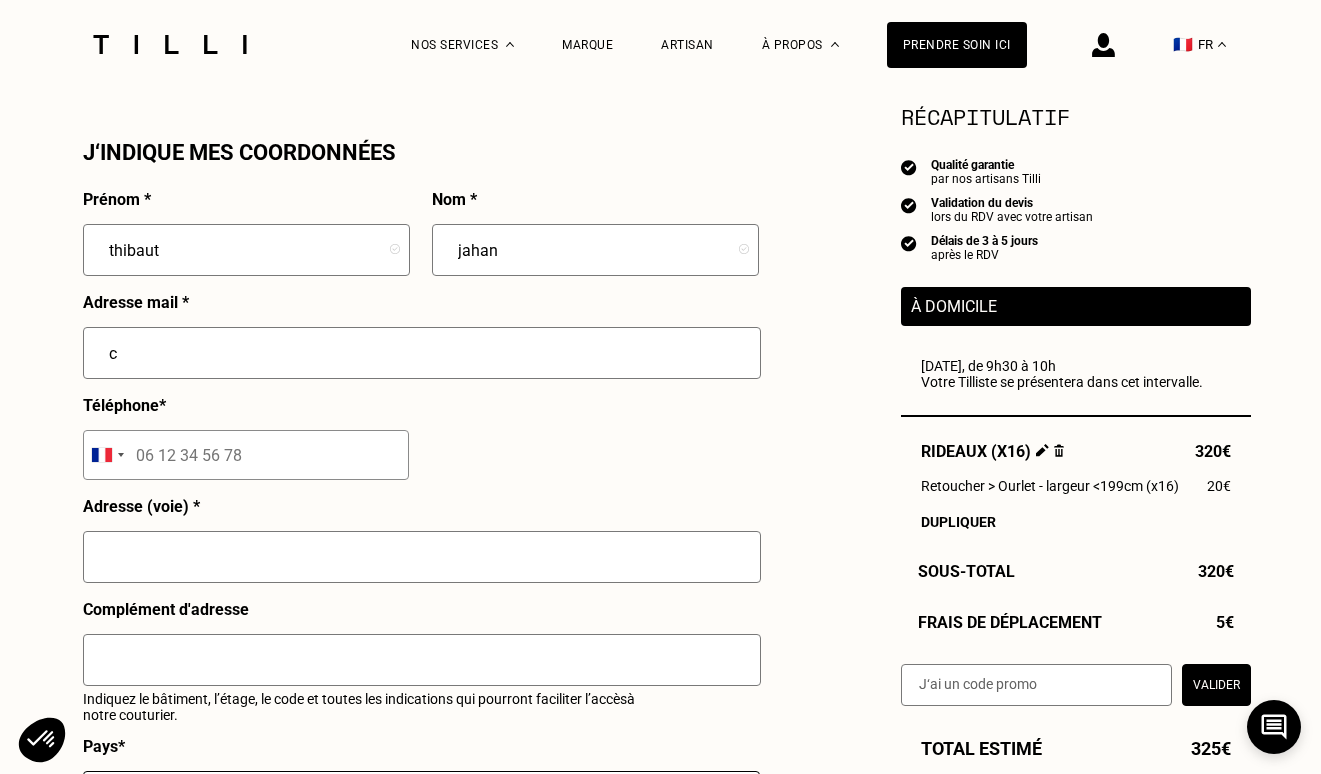 type on "[EMAIL_ADDRESS][DOMAIN_NAME]" 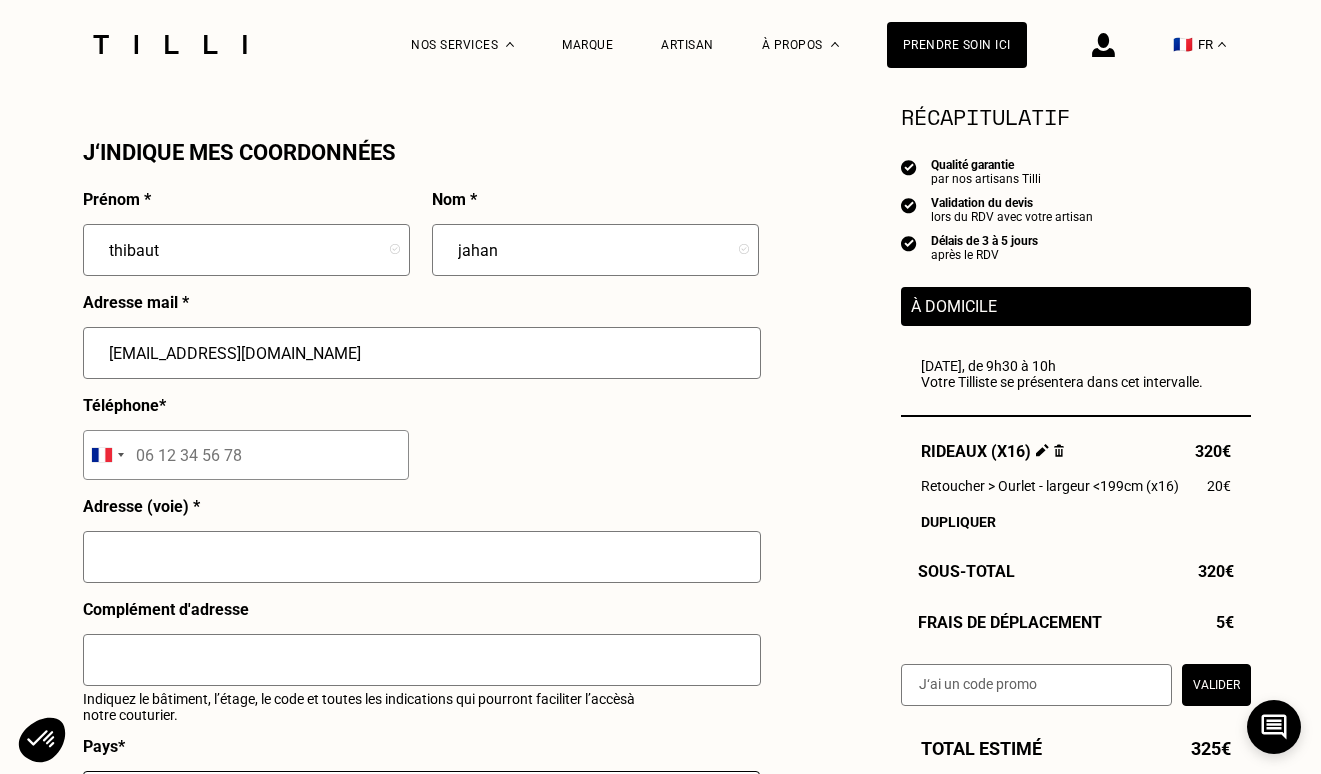 type on "06 73 81 30 06" 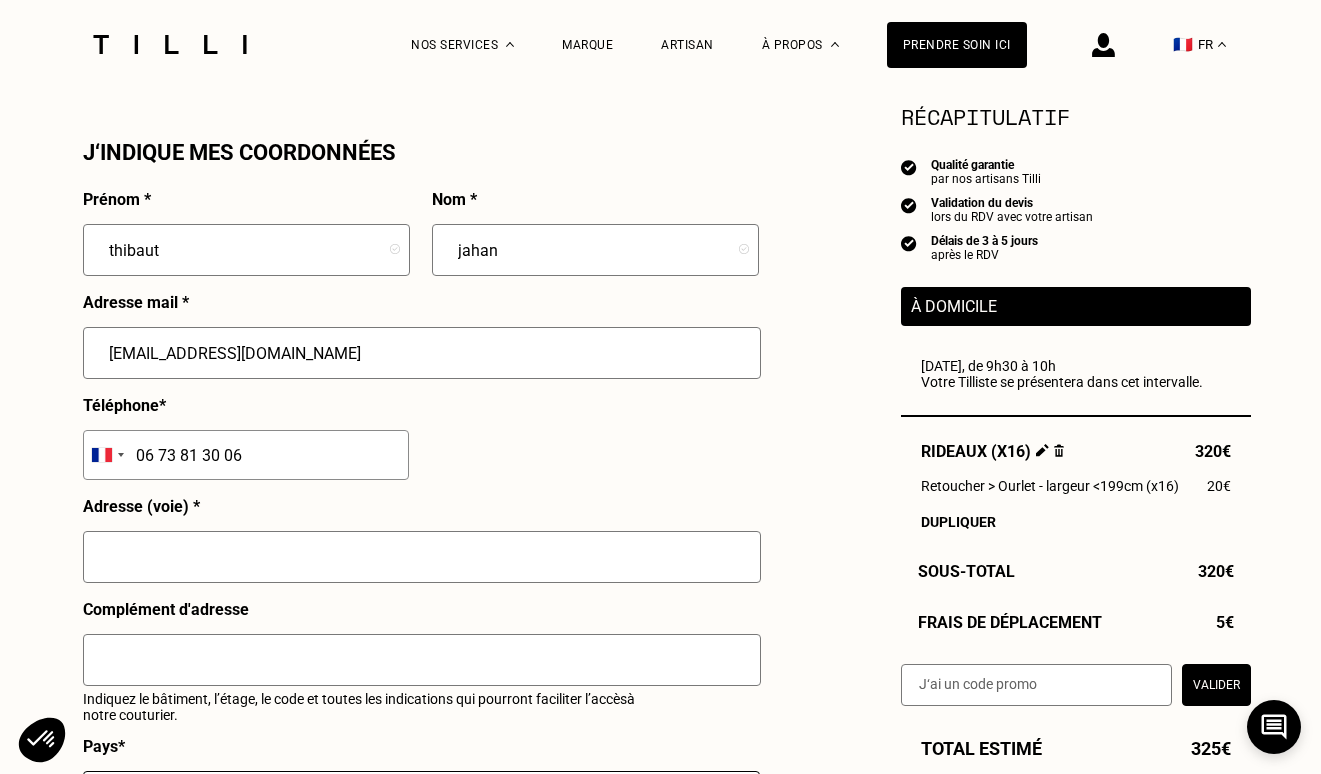 type on "[STREET_ADDRESS]" 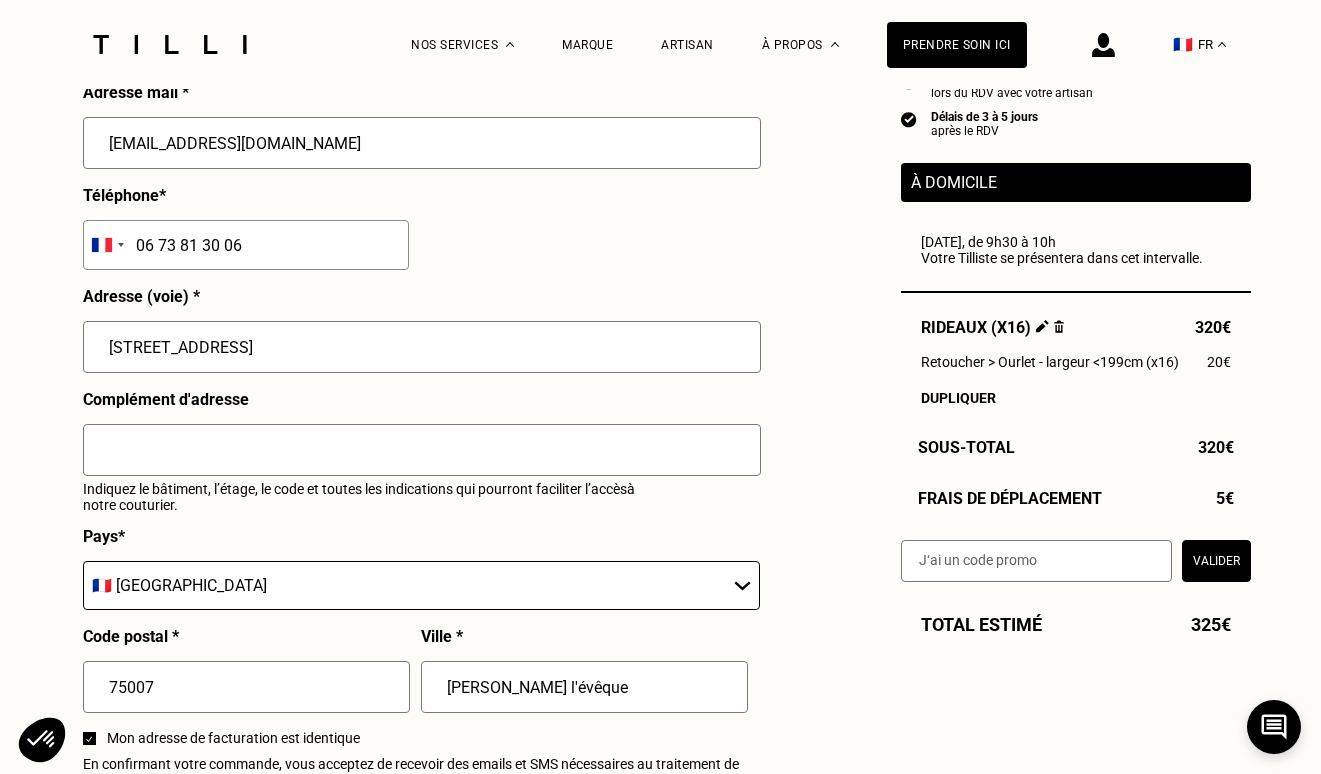 scroll, scrollTop: 2165, scrollLeft: 0, axis: vertical 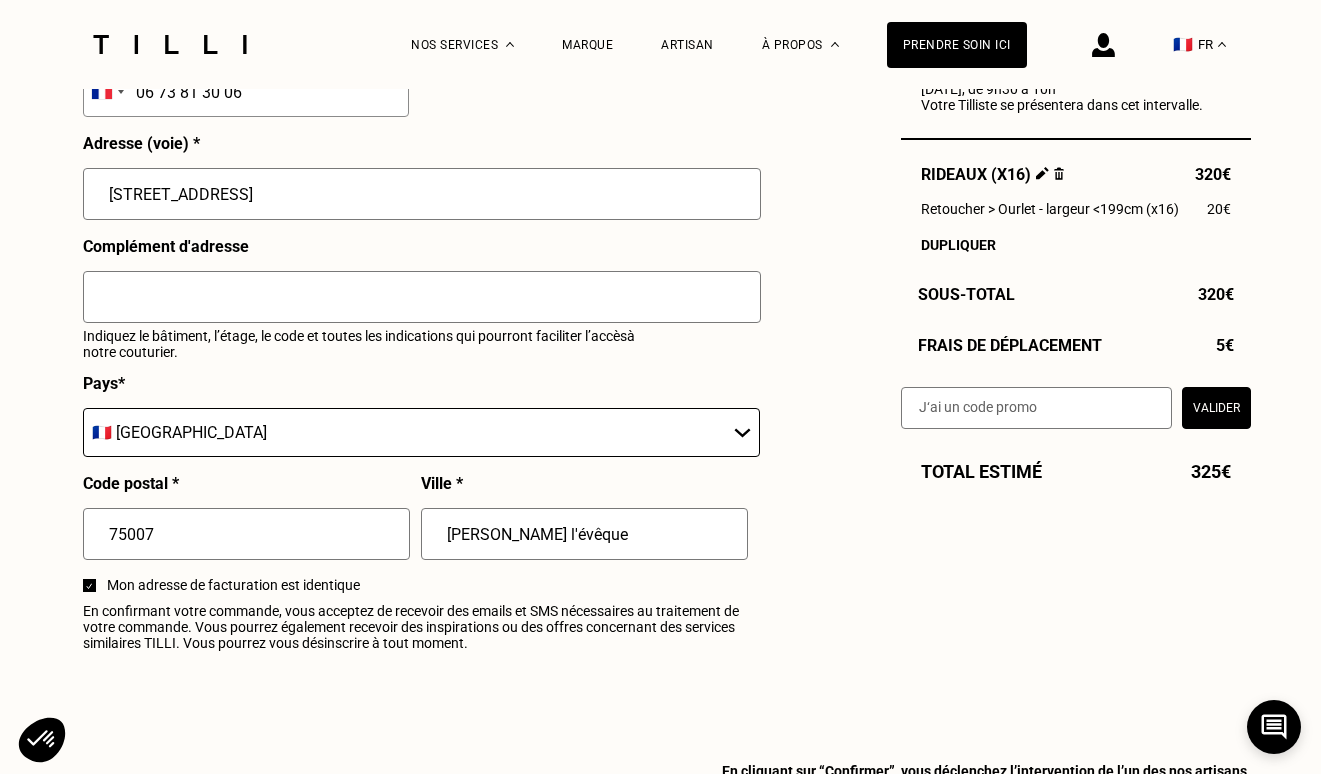 drag, startPoint x: 594, startPoint y: 539, endPoint x: 426, endPoint y: 535, distance: 168.0476 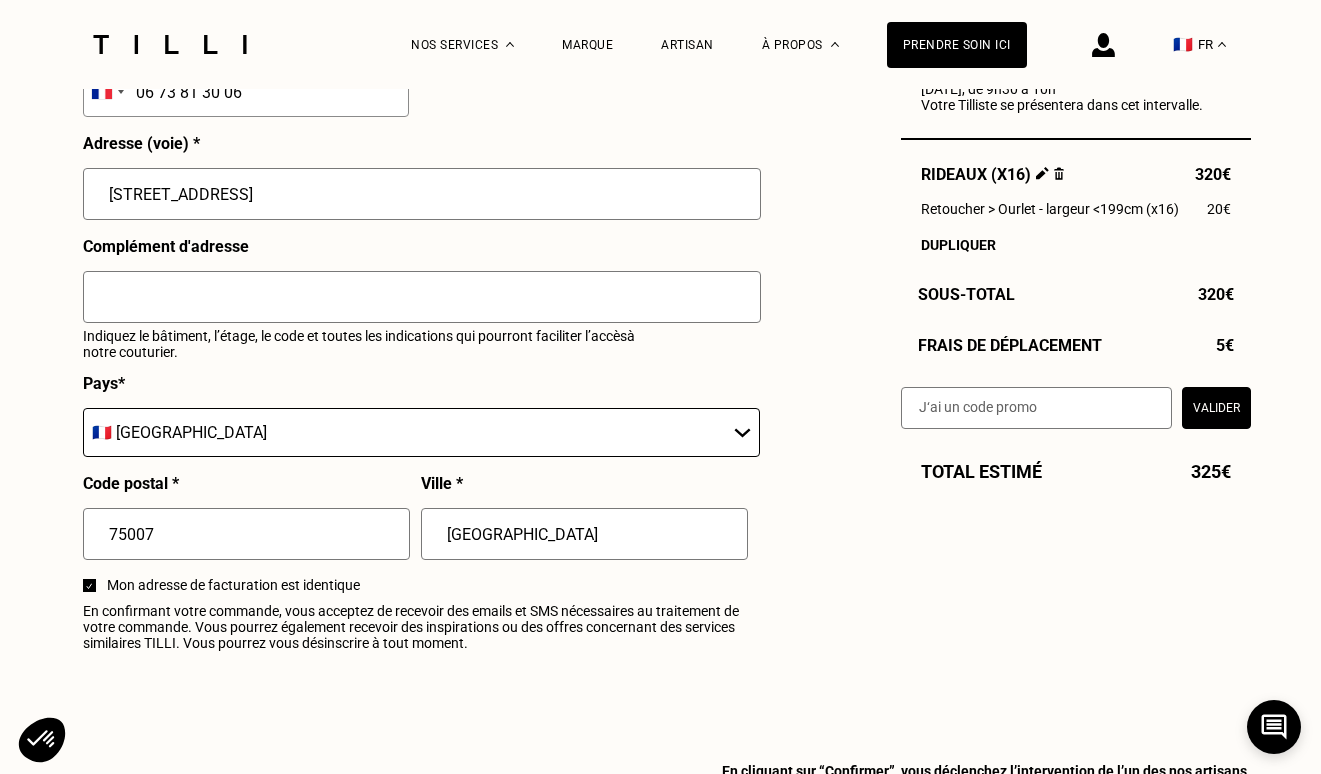type on "[GEOGRAPHIC_DATA]" 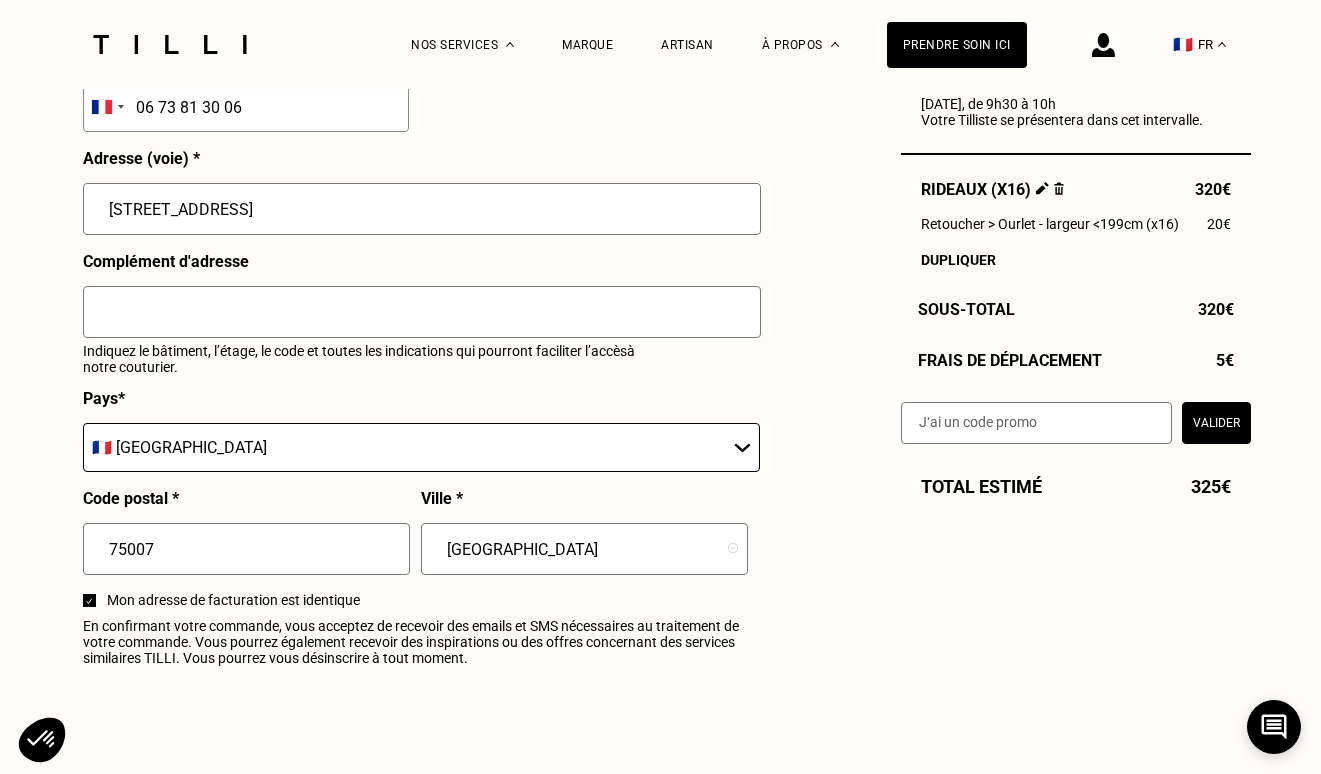 scroll, scrollTop: 2145, scrollLeft: 0, axis: vertical 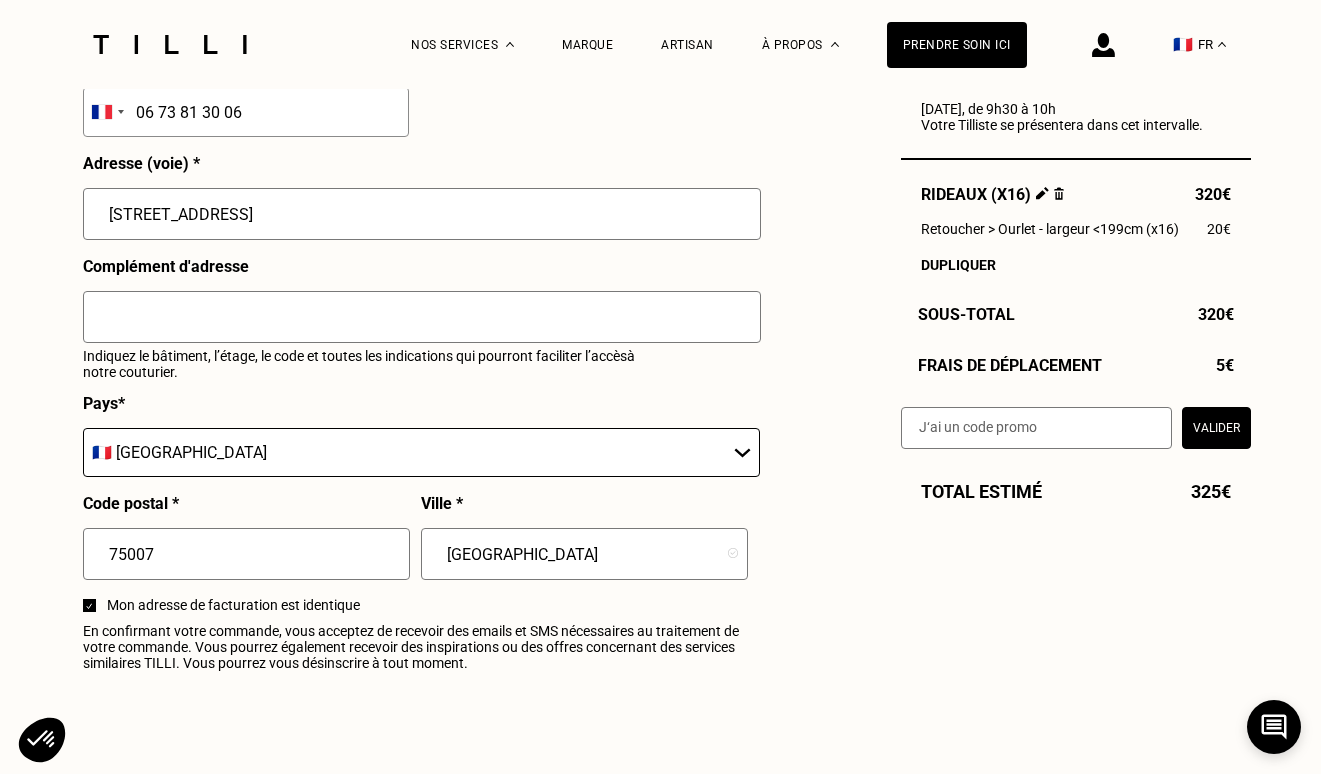 drag, startPoint x: 269, startPoint y: 220, endPoint x: 83, endPoint y: 223, distance: 186.02419 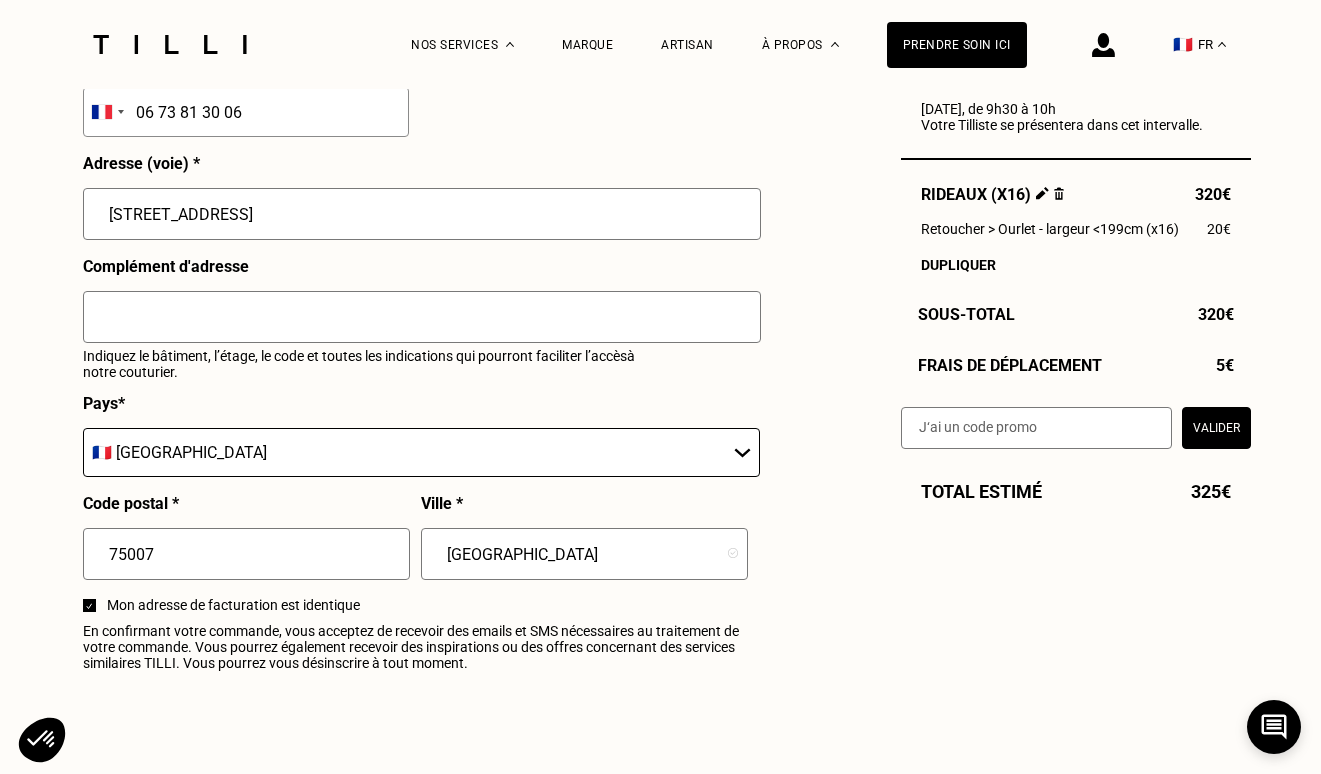 type on "[STREET_ADDRESS]" 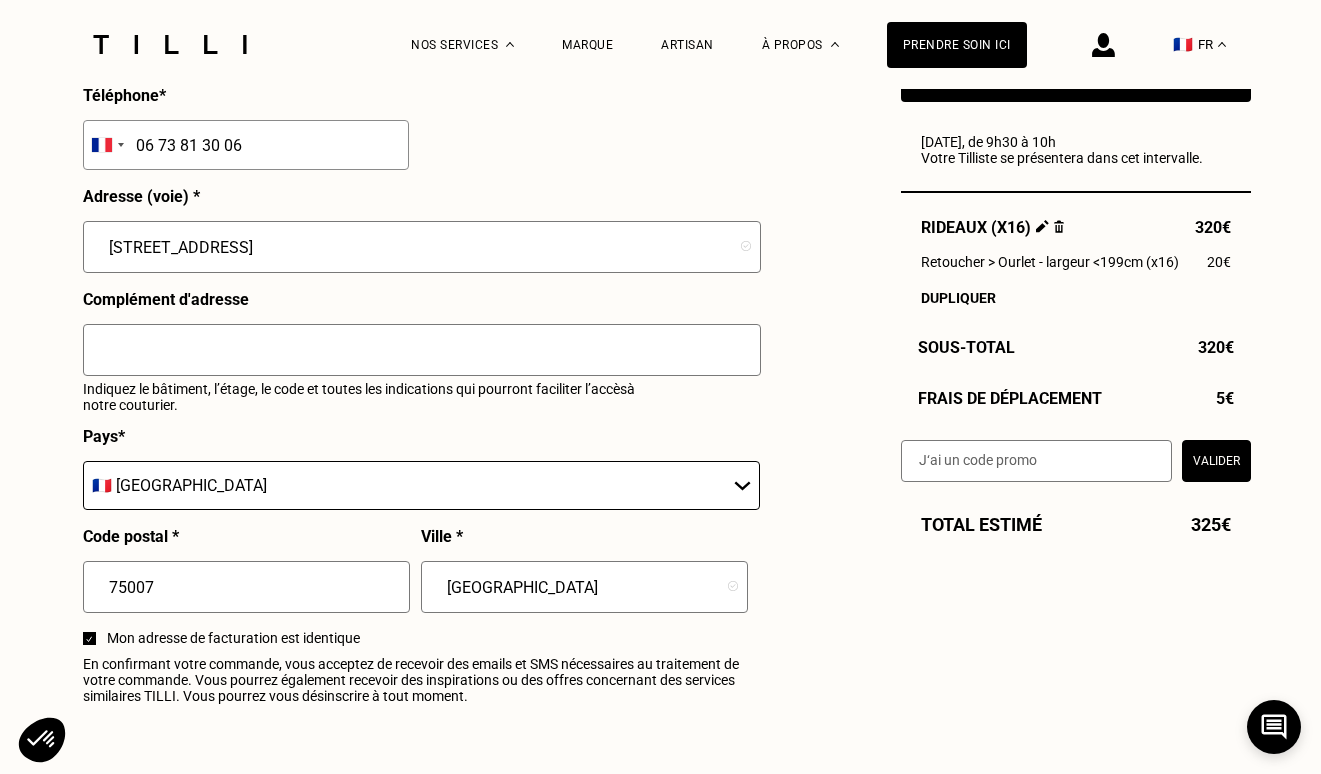 scroll, scrollTop: 2111, scrollLeft: 0, axis: vertical 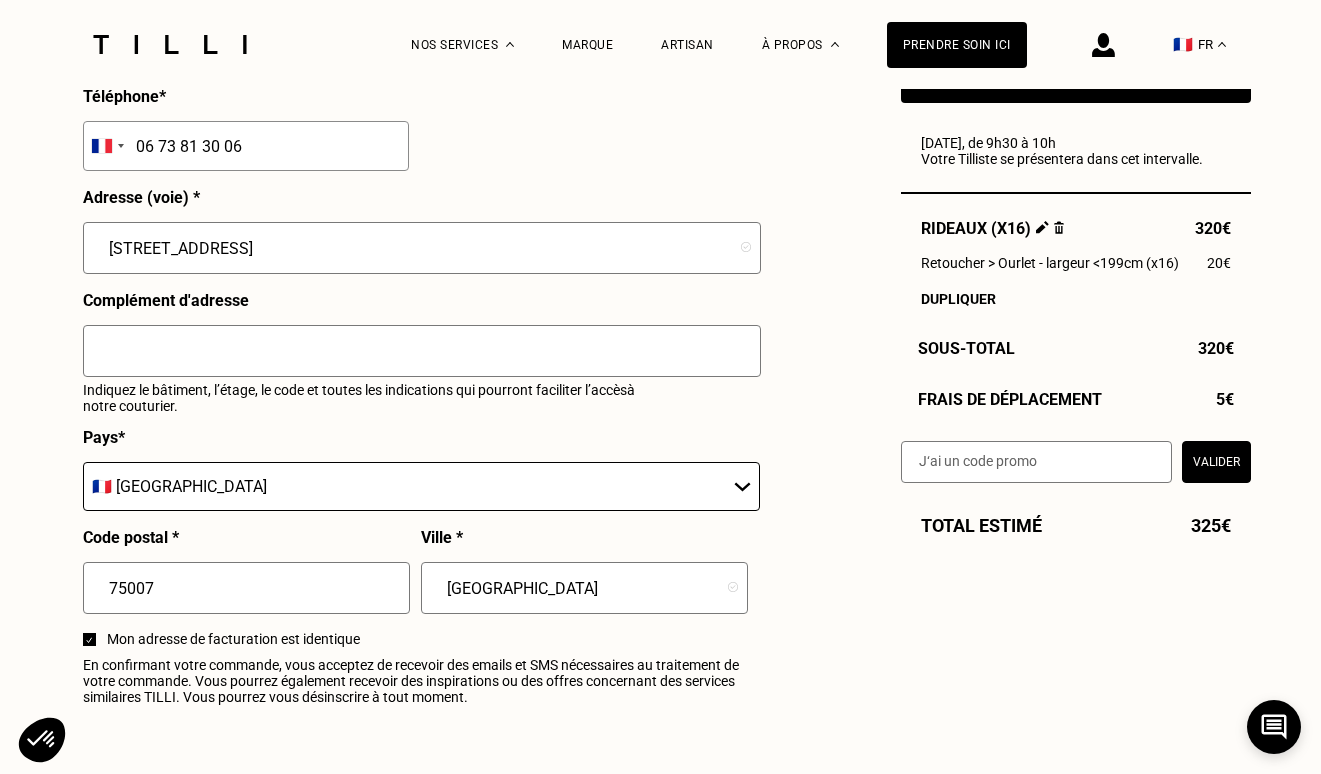 click at bounding box center (422, 351) 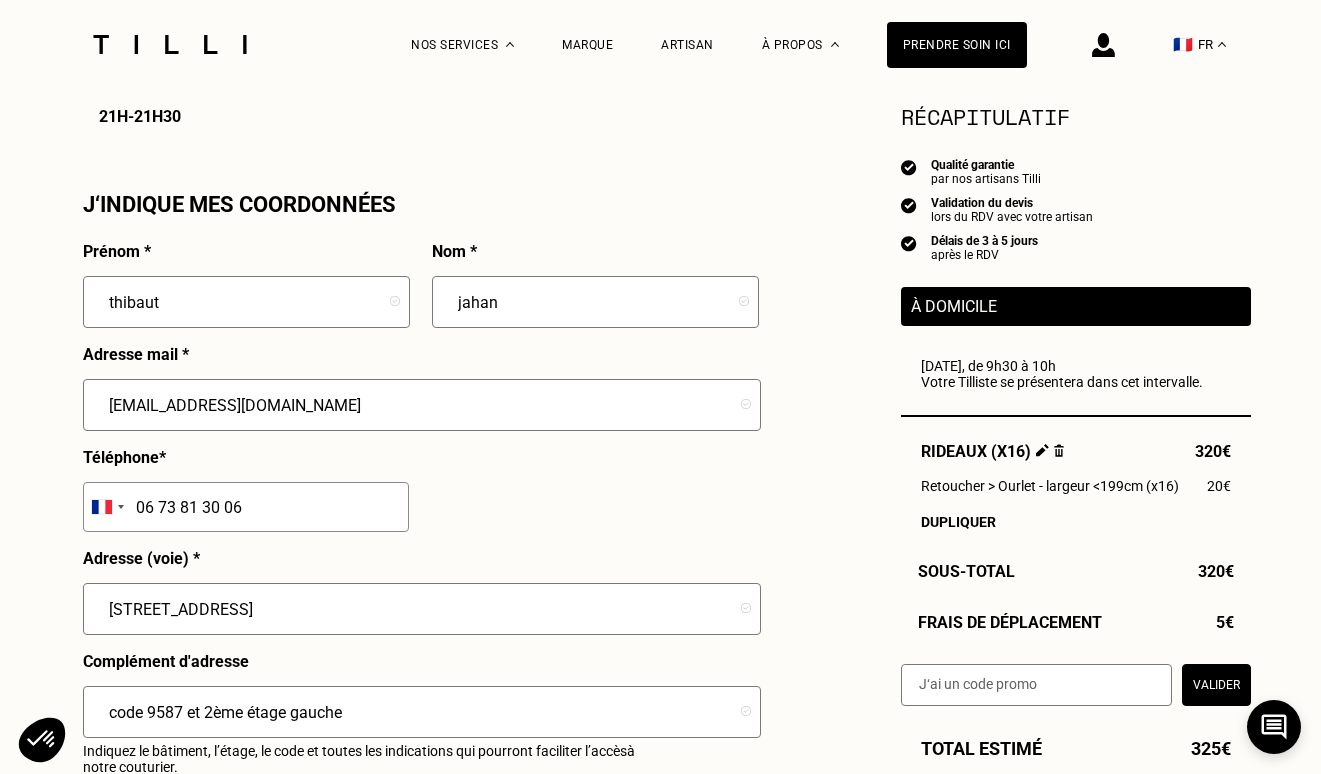 scroll, scrollTop: 1748, scrollLeft: 0, axis: vertical 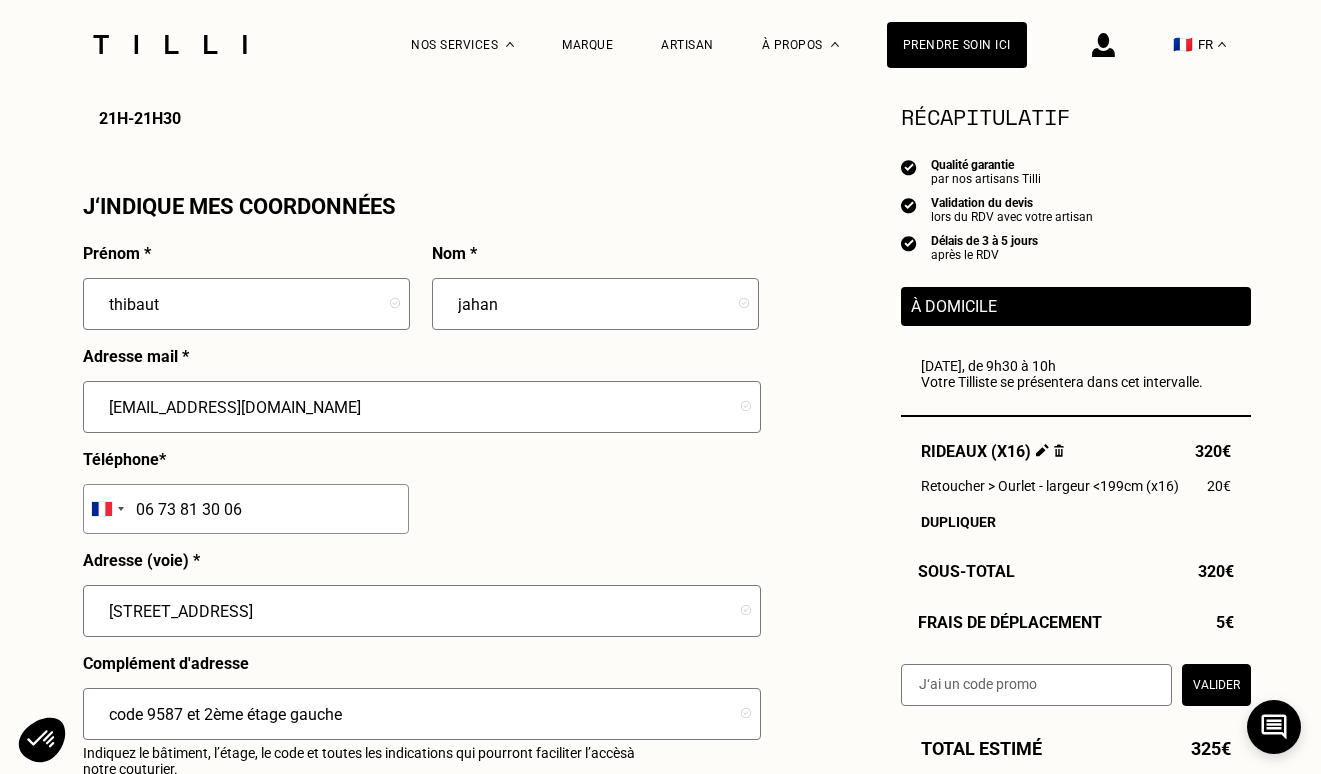 type on "code 9587 et 2ème étage gauche" 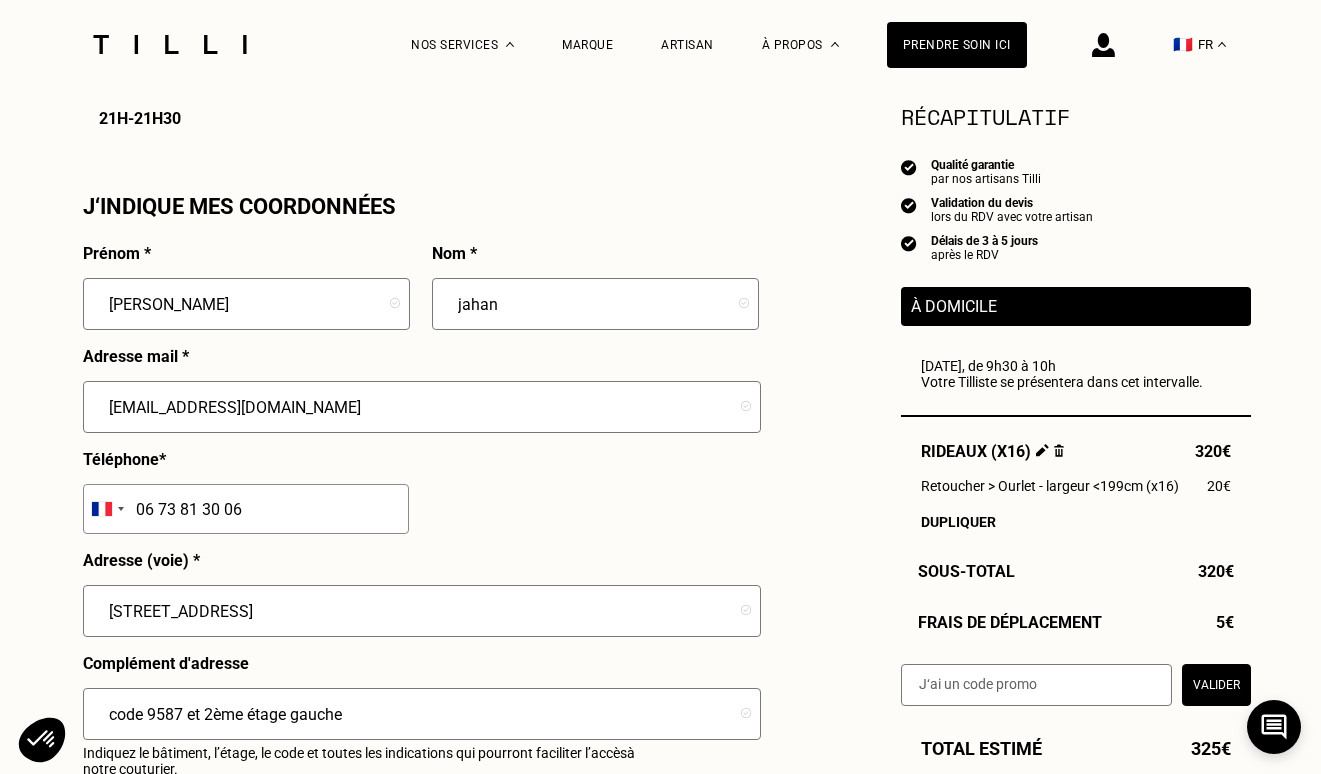 type on "[PERSON_NAME]" 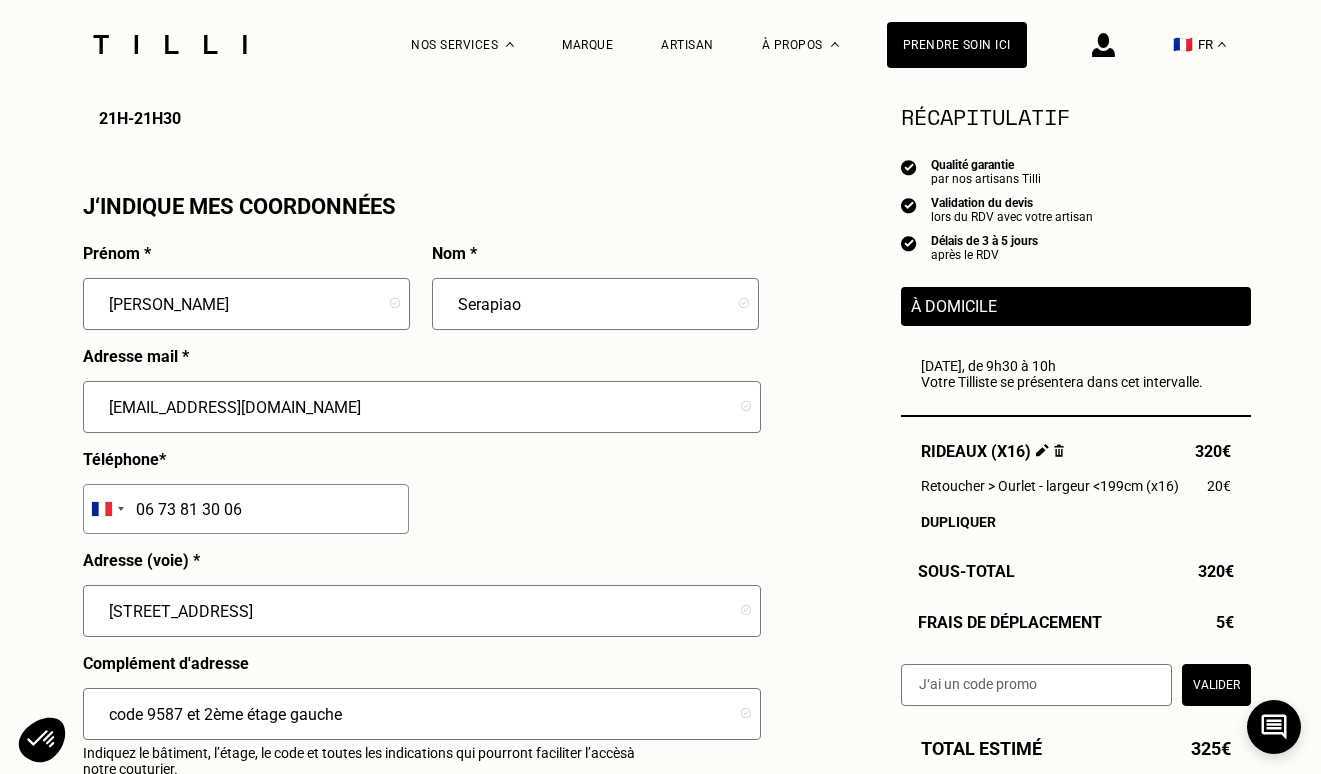 type on "Serapiao" 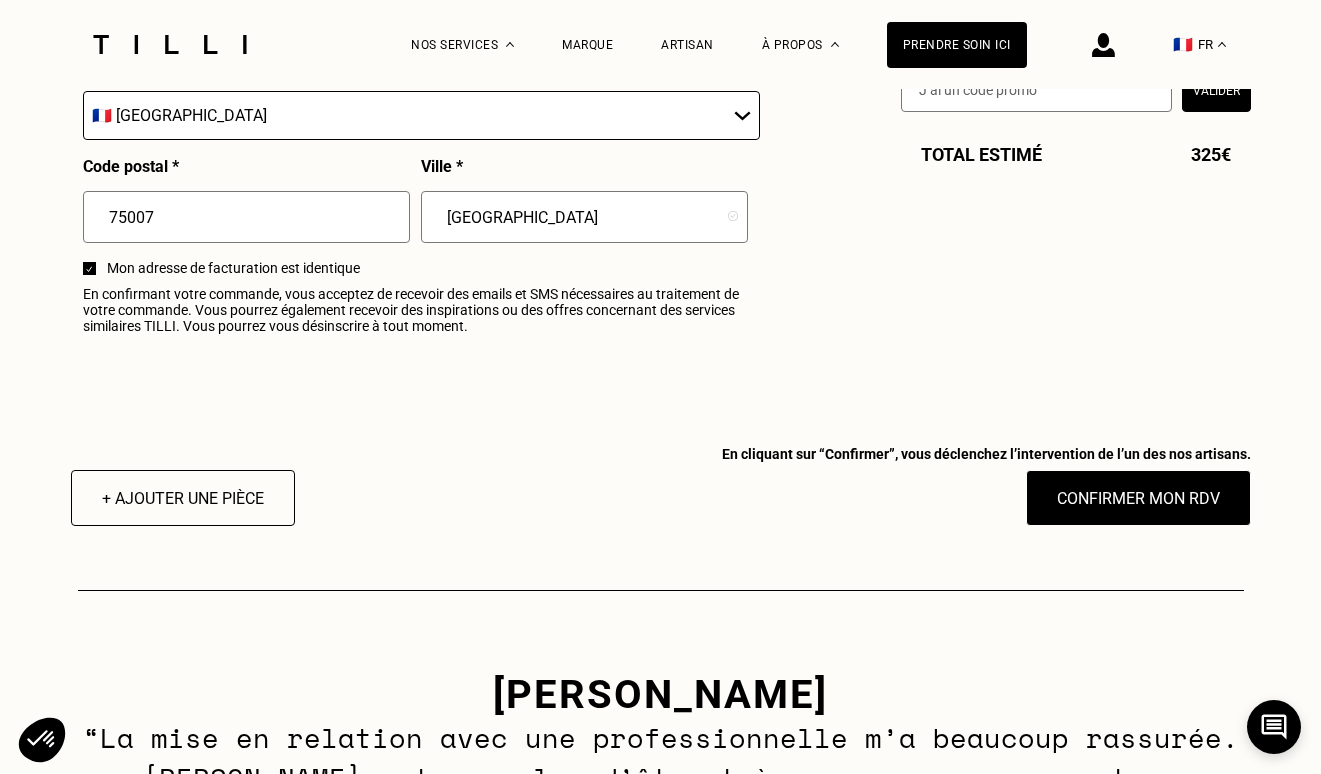 scroll, scrollTop: 2479, scrollLeft: 0, axis: vertical 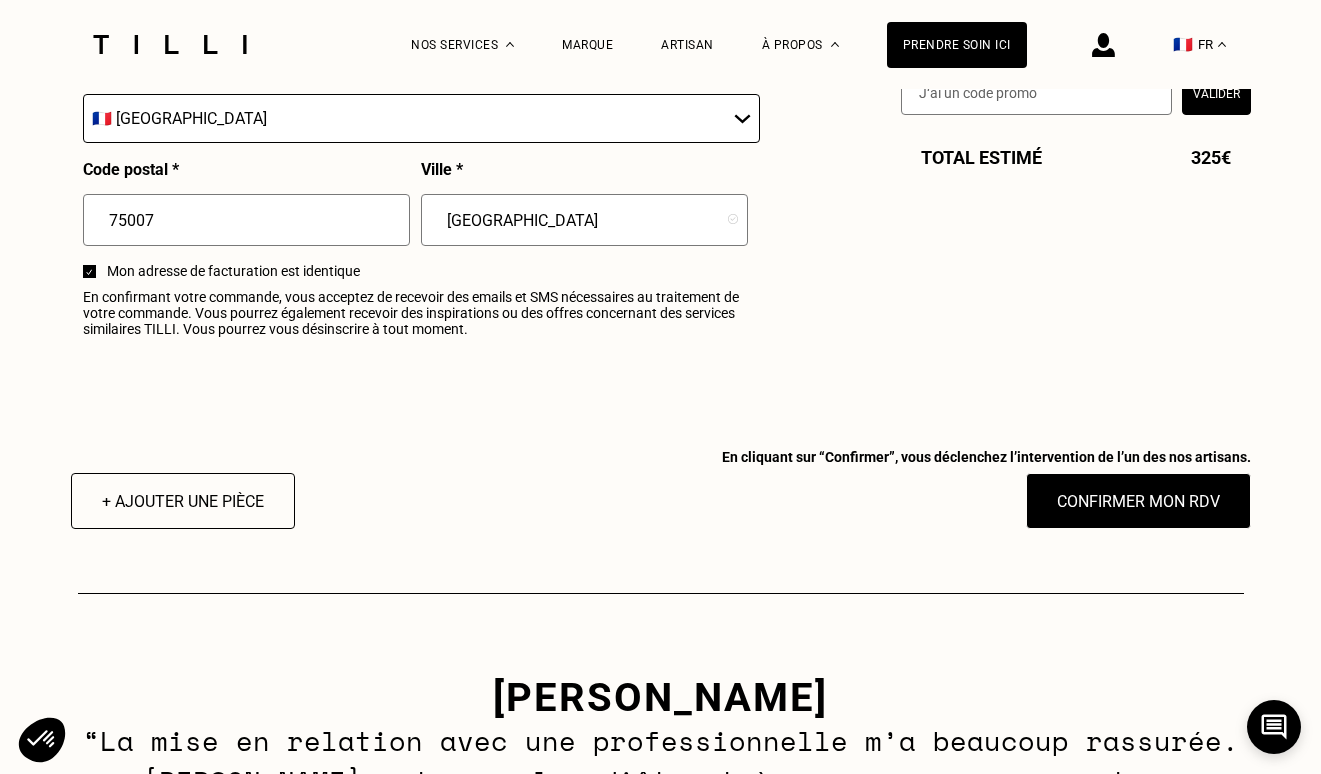 click at bounding box center [89, 272] 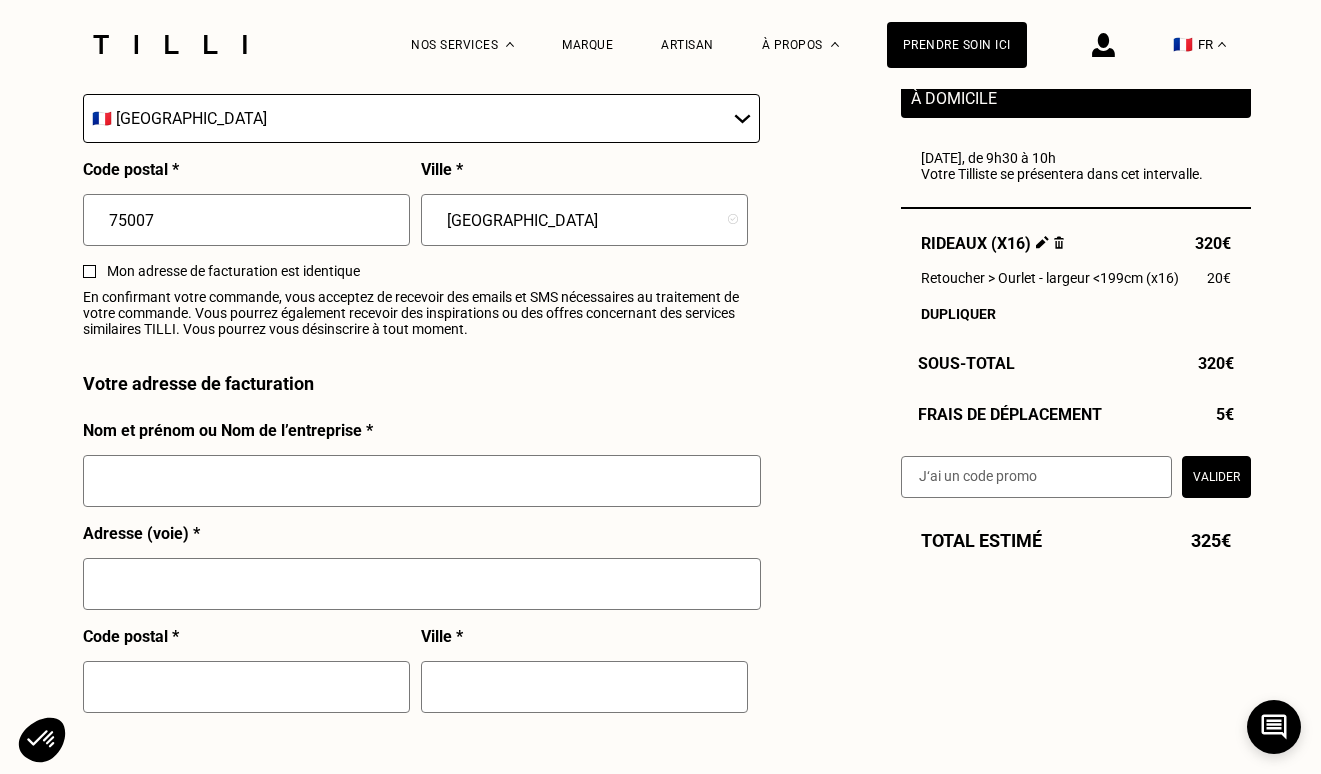 click on "Nom et prénom ou Nom de l’entreprise *" at bounding box center [422, 472] 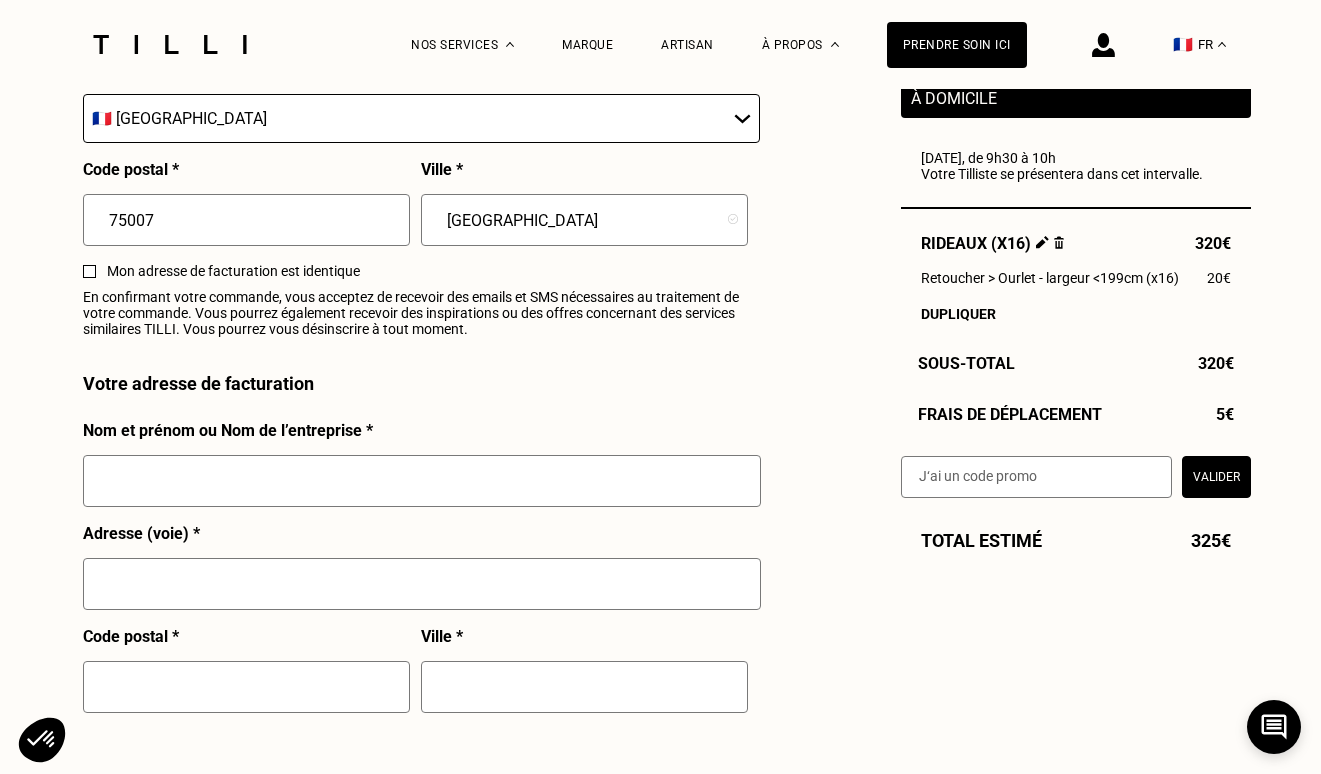 drag, startPoint x: 275, startPoint y: 428, endPoint x: 269, endPoint y: 410, distance: 18.973665 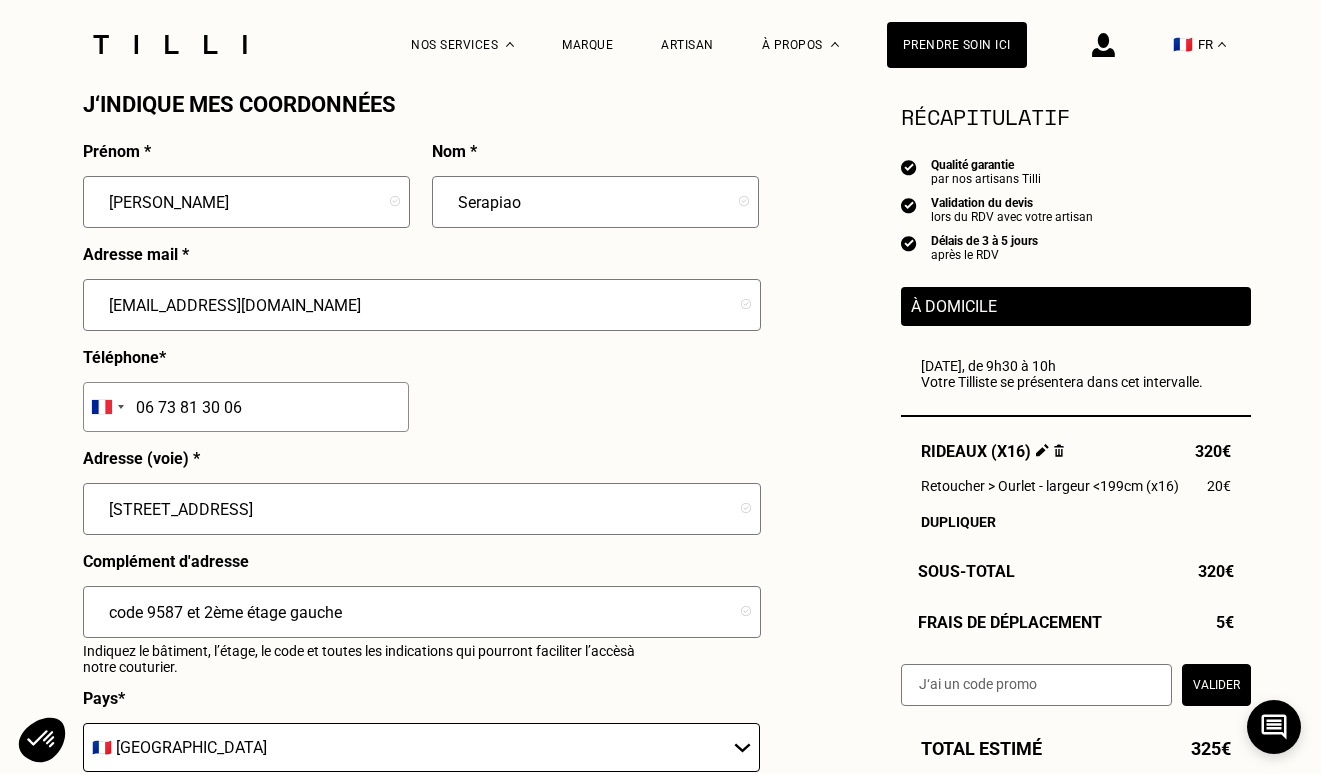 scroll, scrollTop: 1834, scrollLeft: 0, axis: vertical 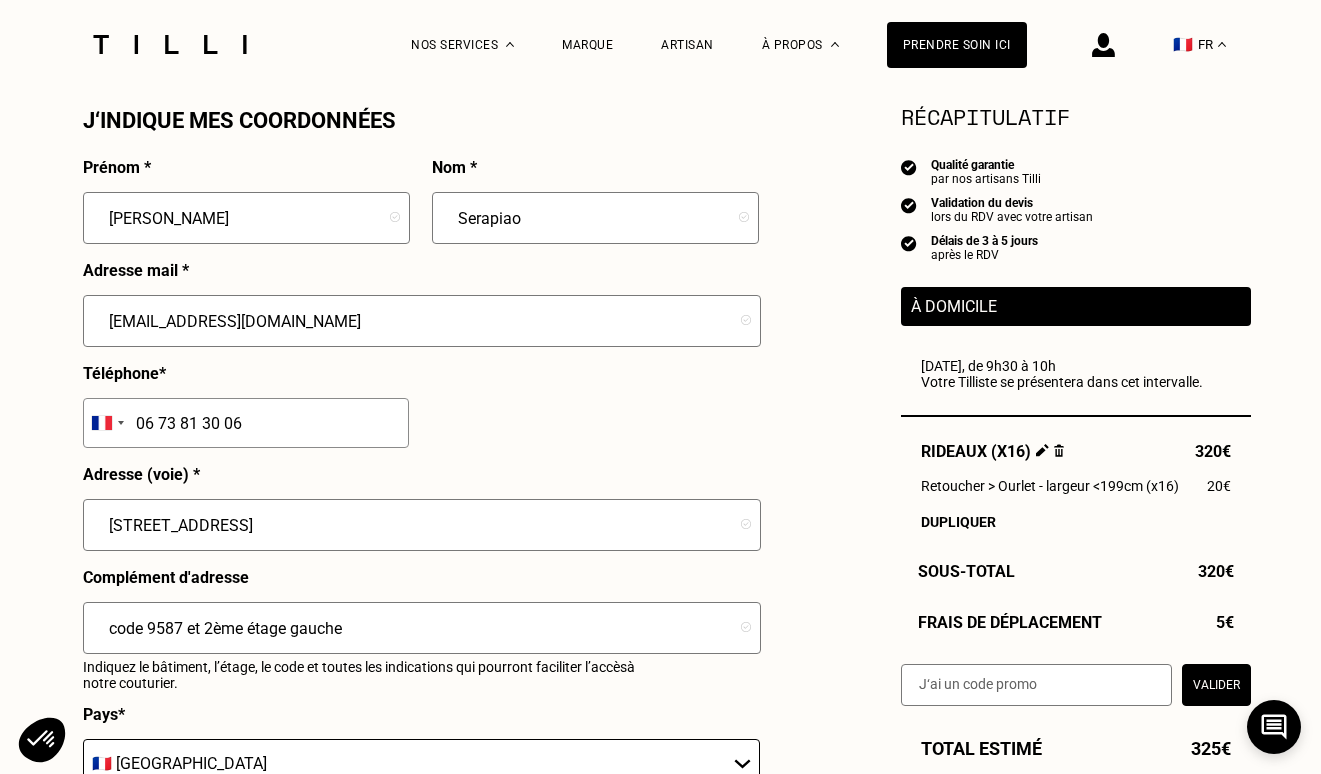 drag, startPoint x: 138, startPoint y: 218, endPoint x: 237, endPoint y: 223, distance: 99.12618 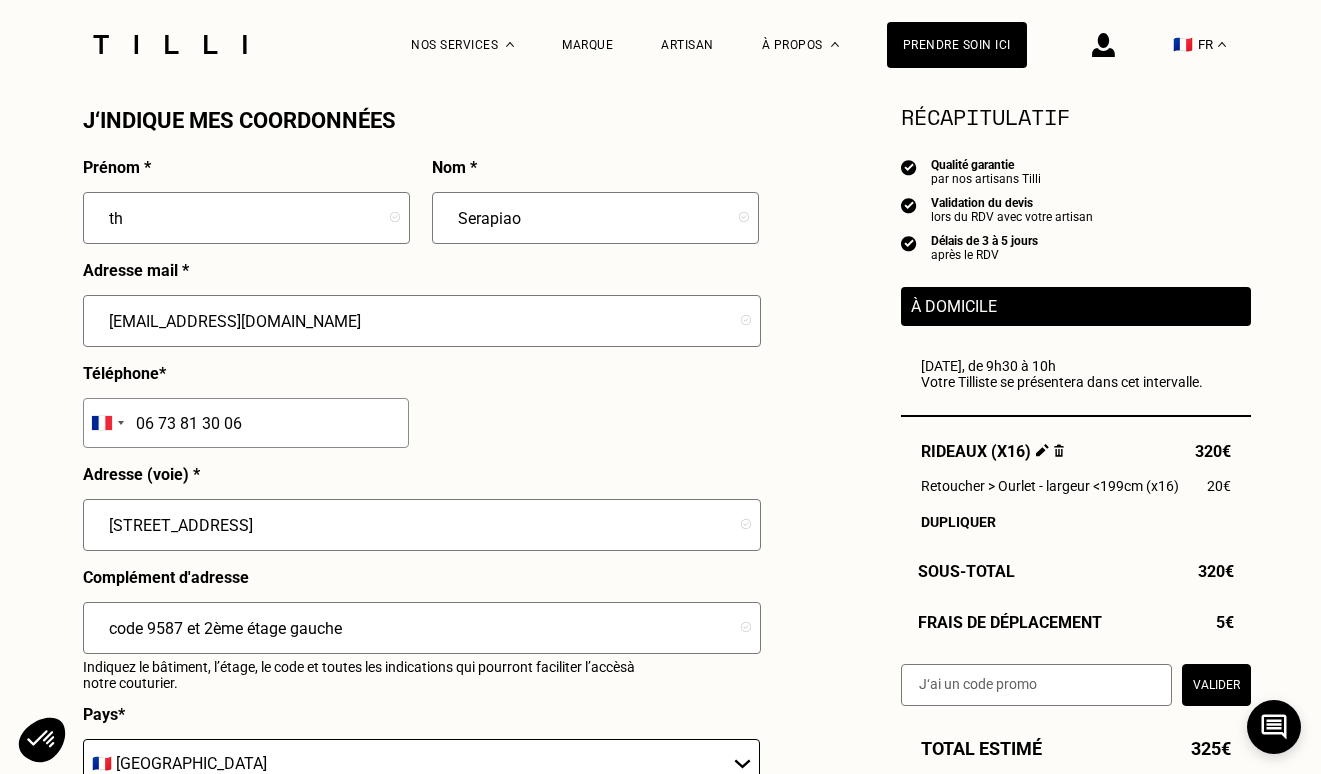 type on "t" 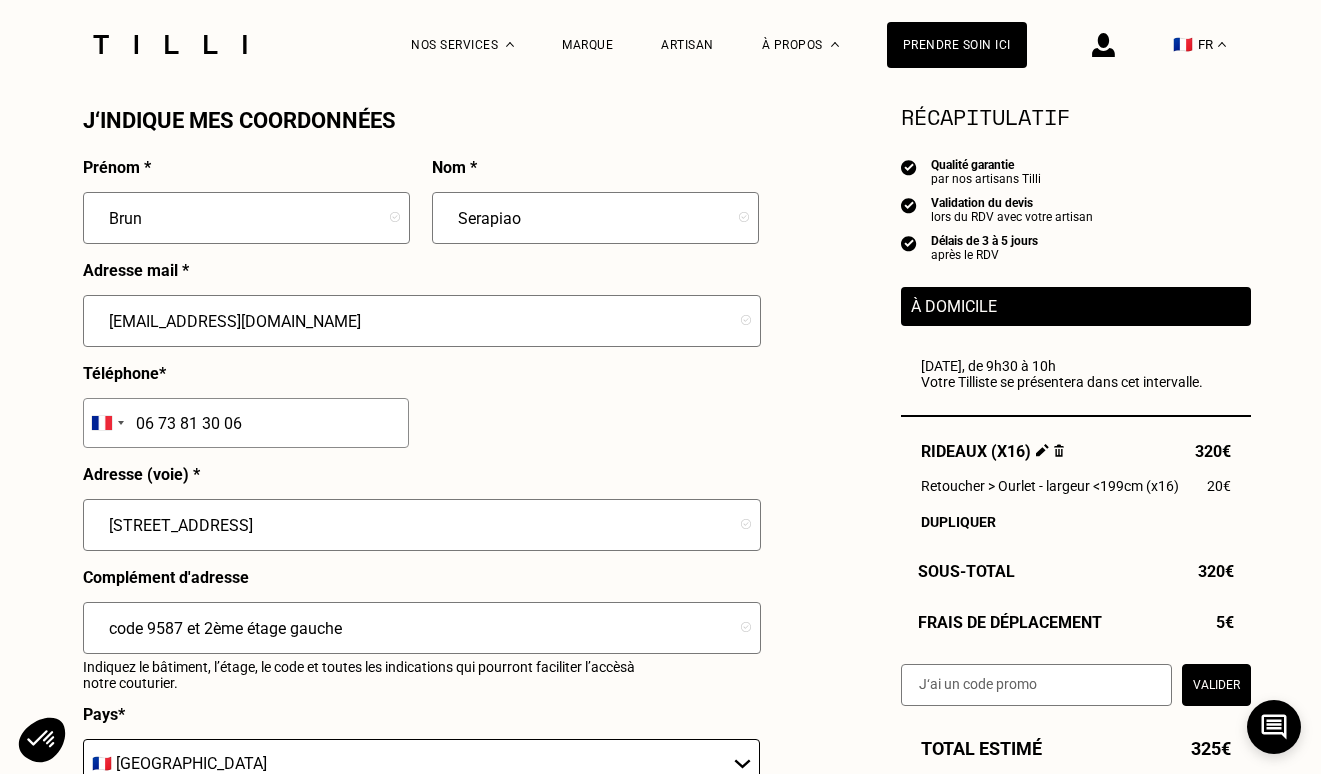 type on "[PERSON_NAME]" 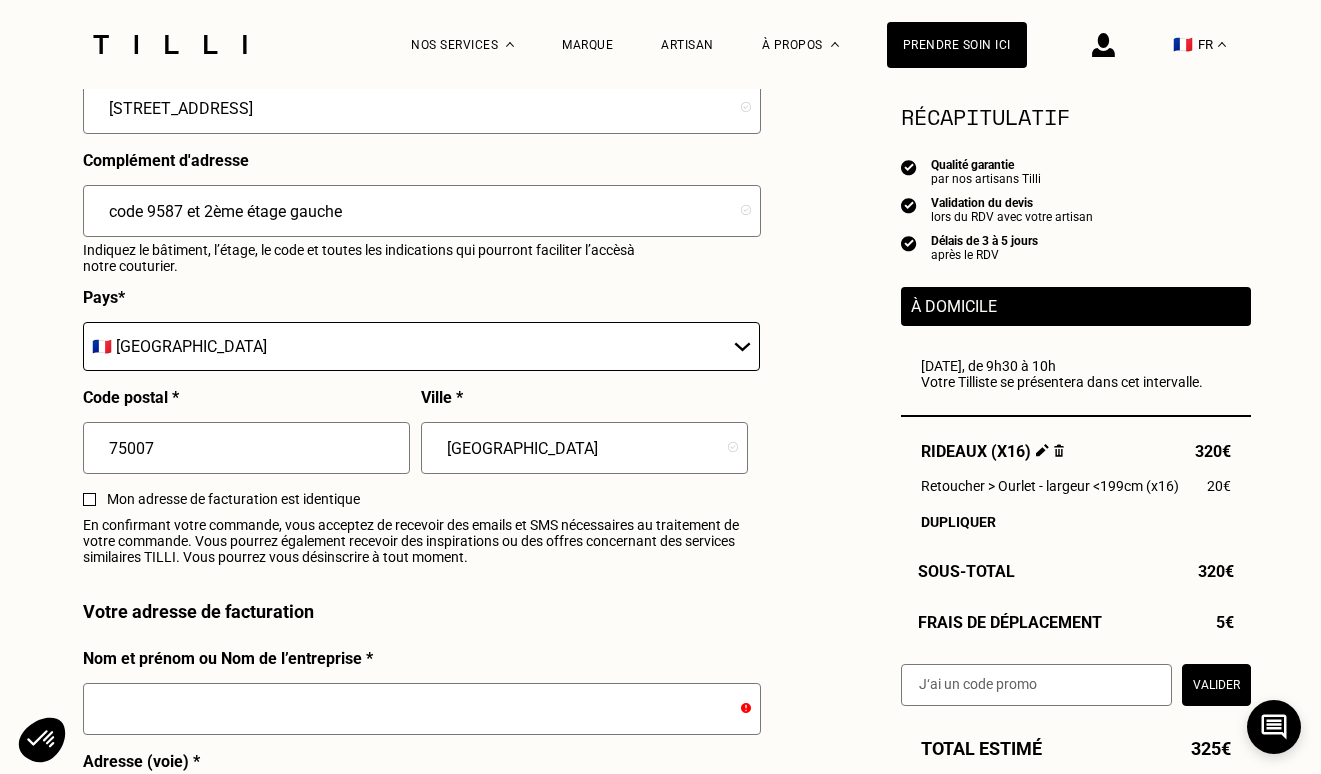 scroll, scrollTop: 2403, scrollLeft: 0, axis: vertical 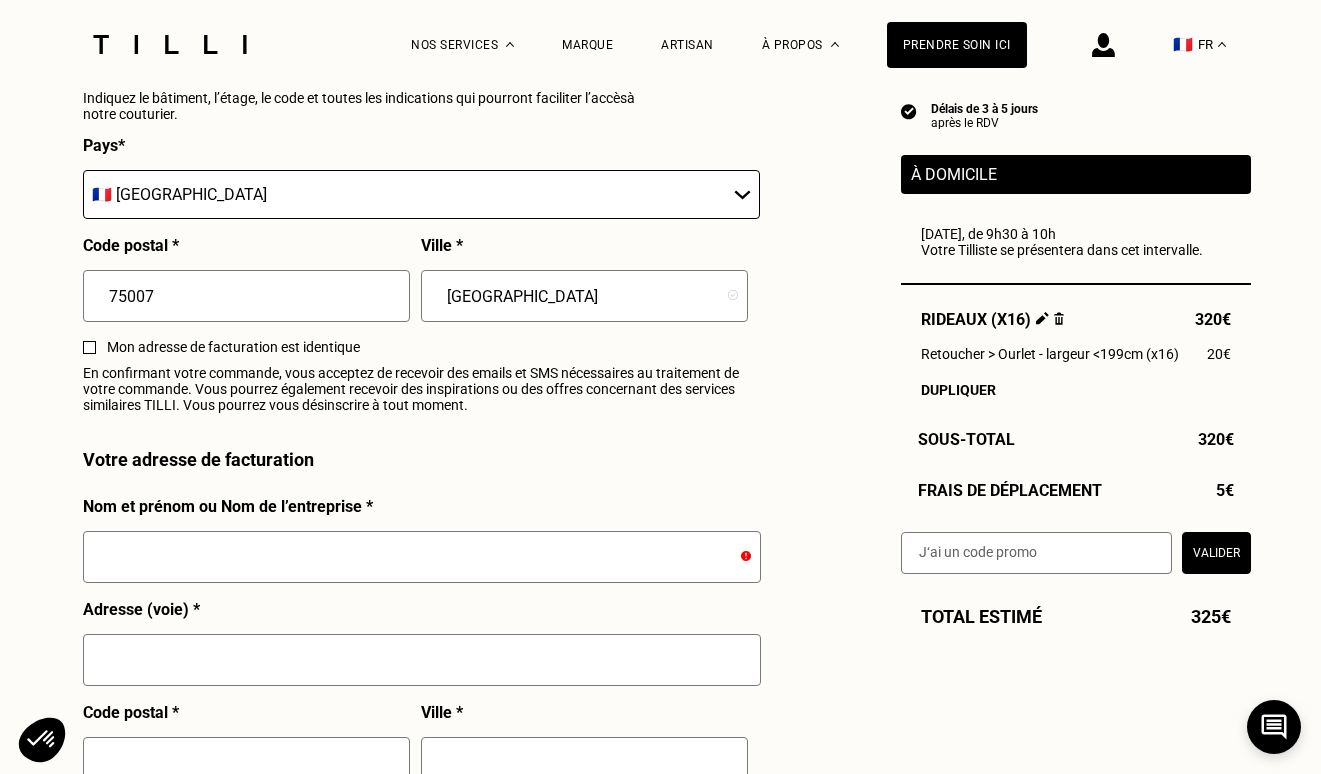 click at bounding box center (422, 557) 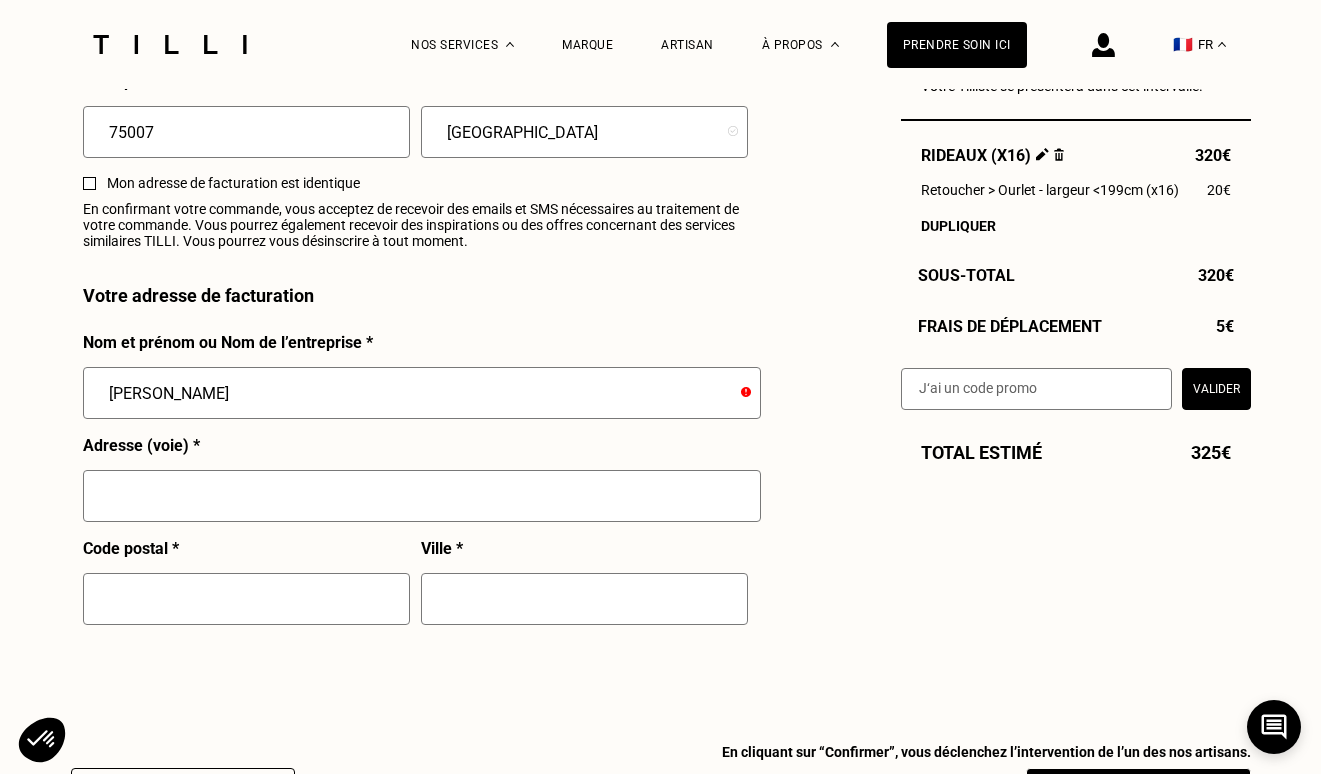 scroll, scrollTop: 2590, scrollLeft: 0, axis: vertical 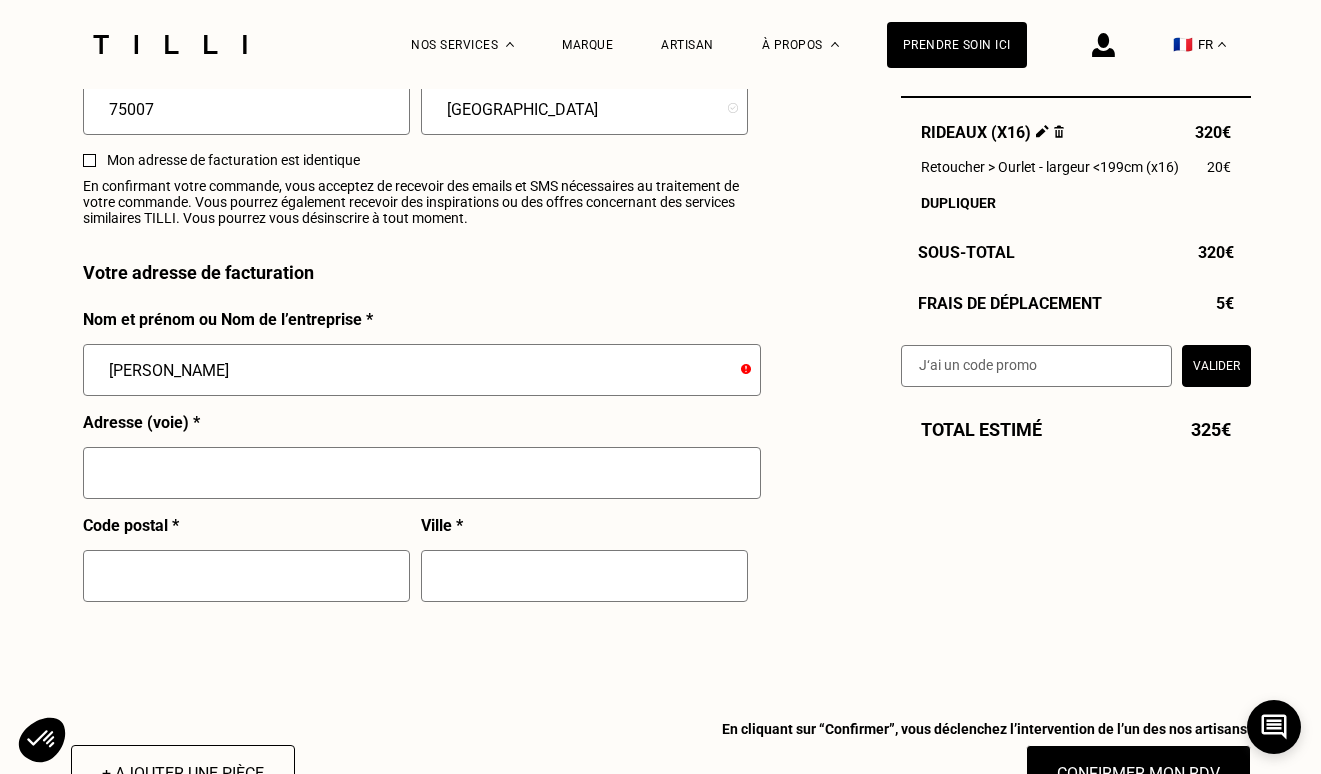 drag, startPoint x: 140, startPoint y: 373, endPoint x: 79, endPoint y: 372, distance: 61.008198 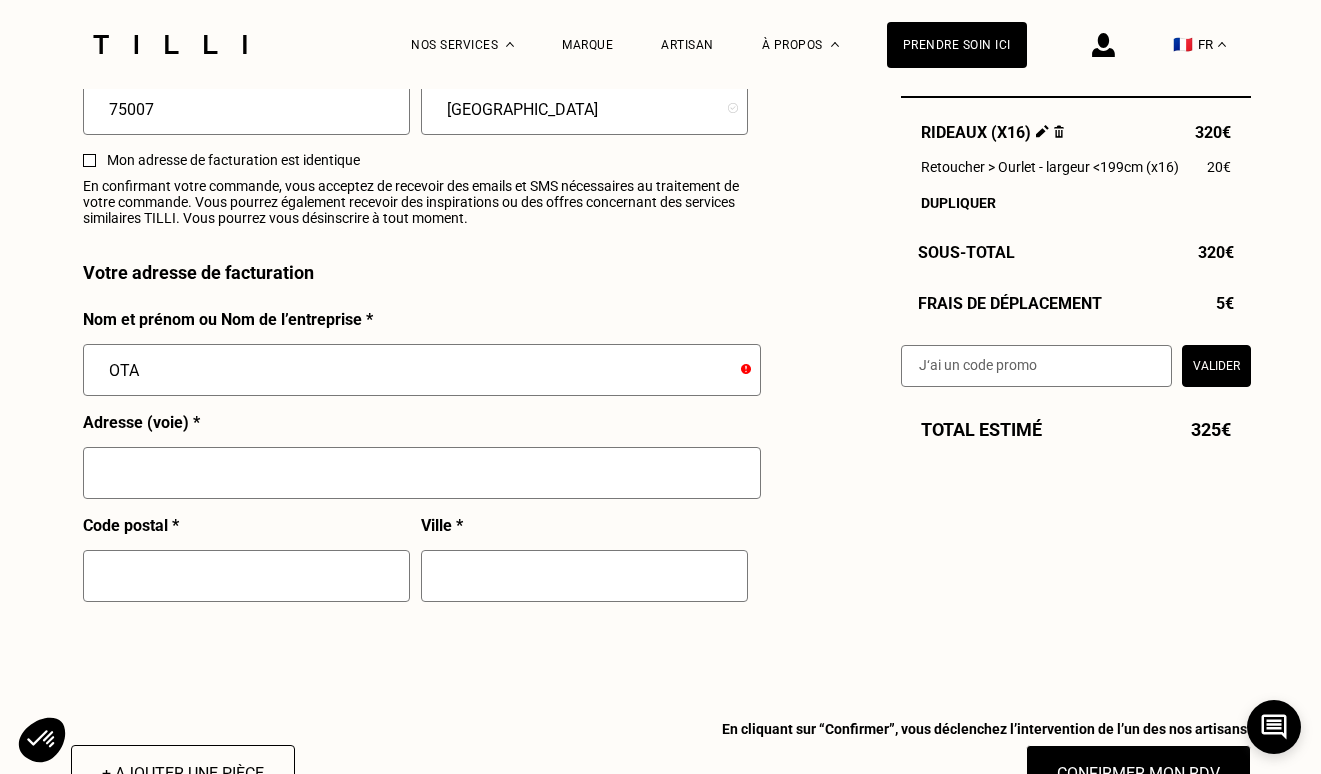 type on "OTA" 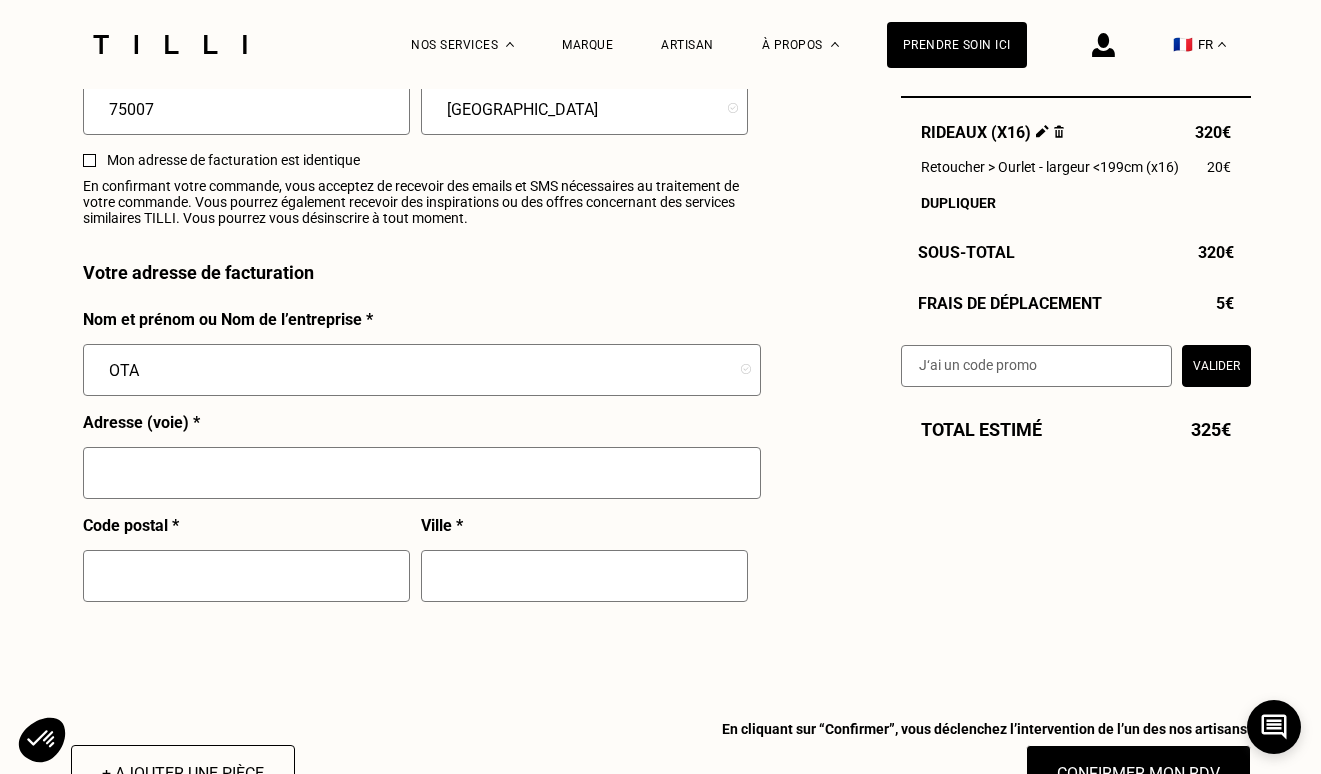 type on "[STREET_ADDRESS]" 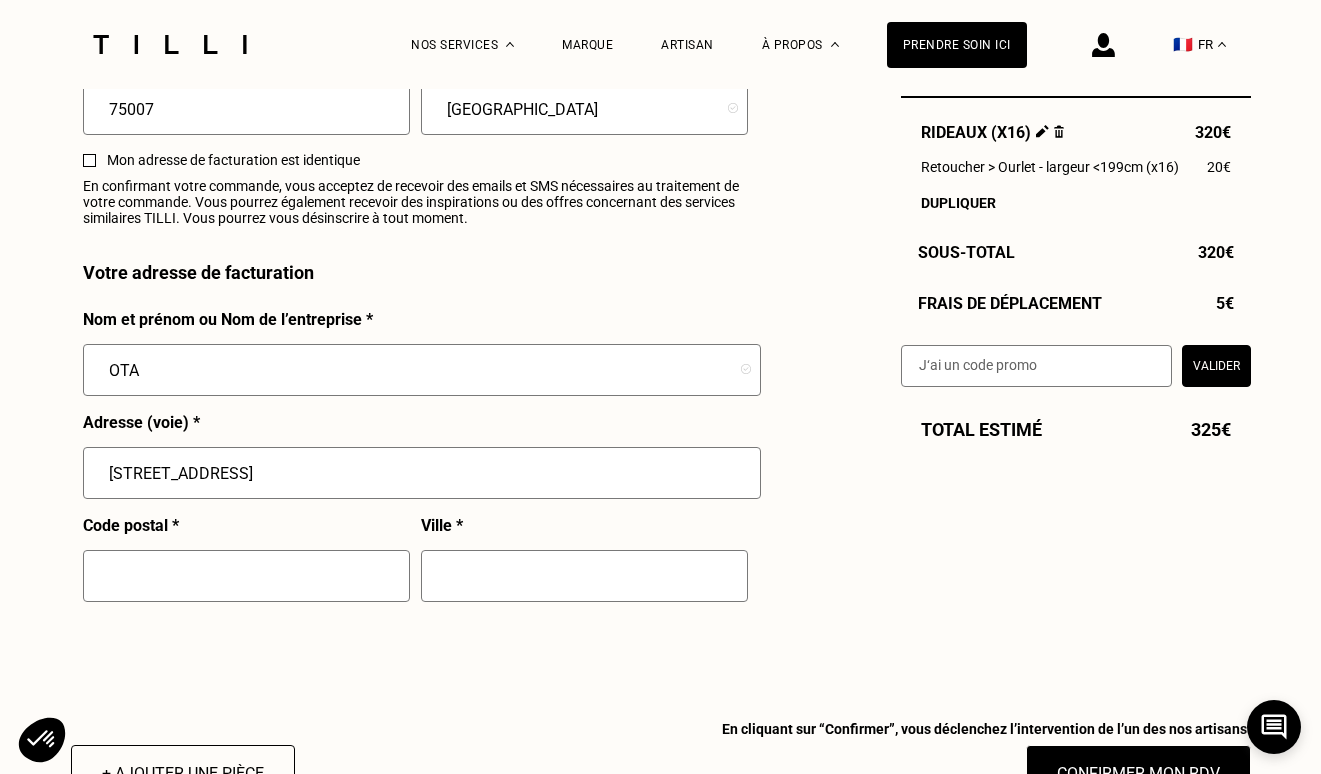 type on "[PERSON_NAME] l'évêque" 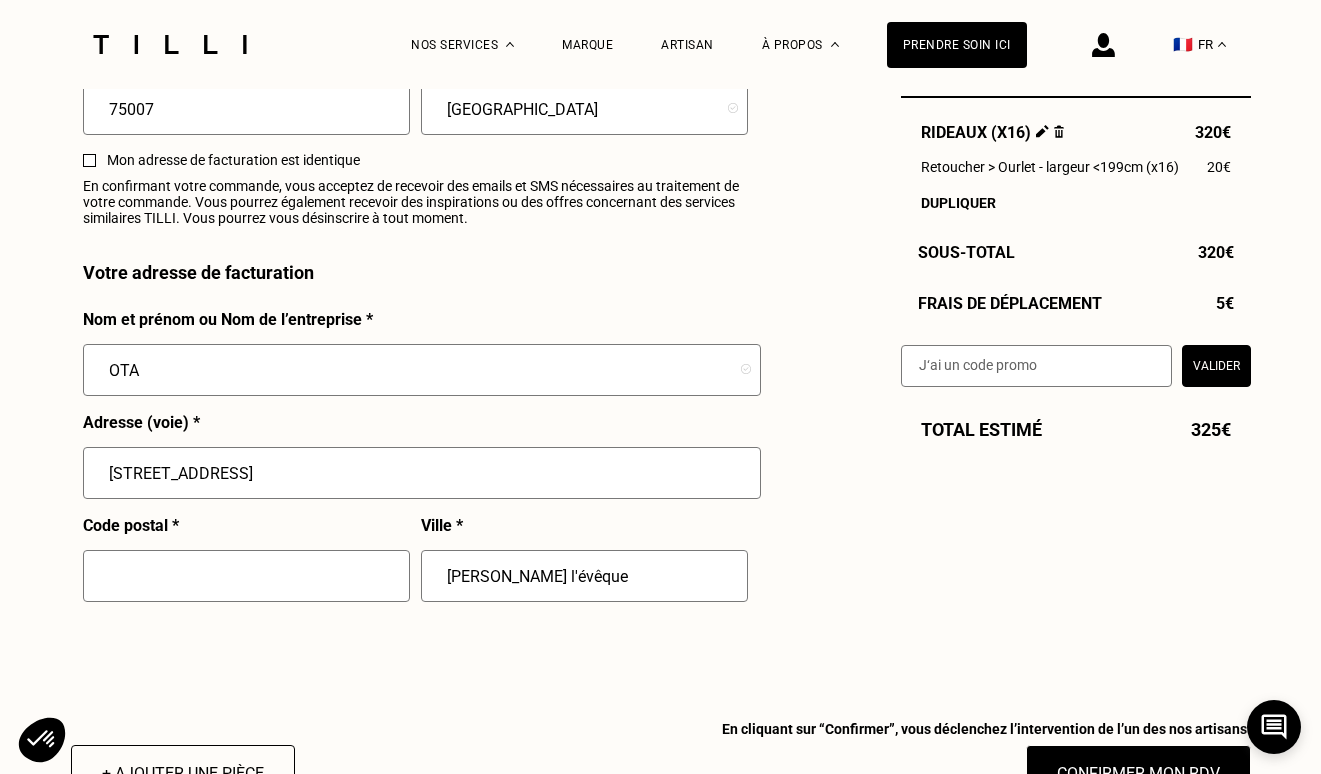 click at bounding box center (246, 576) 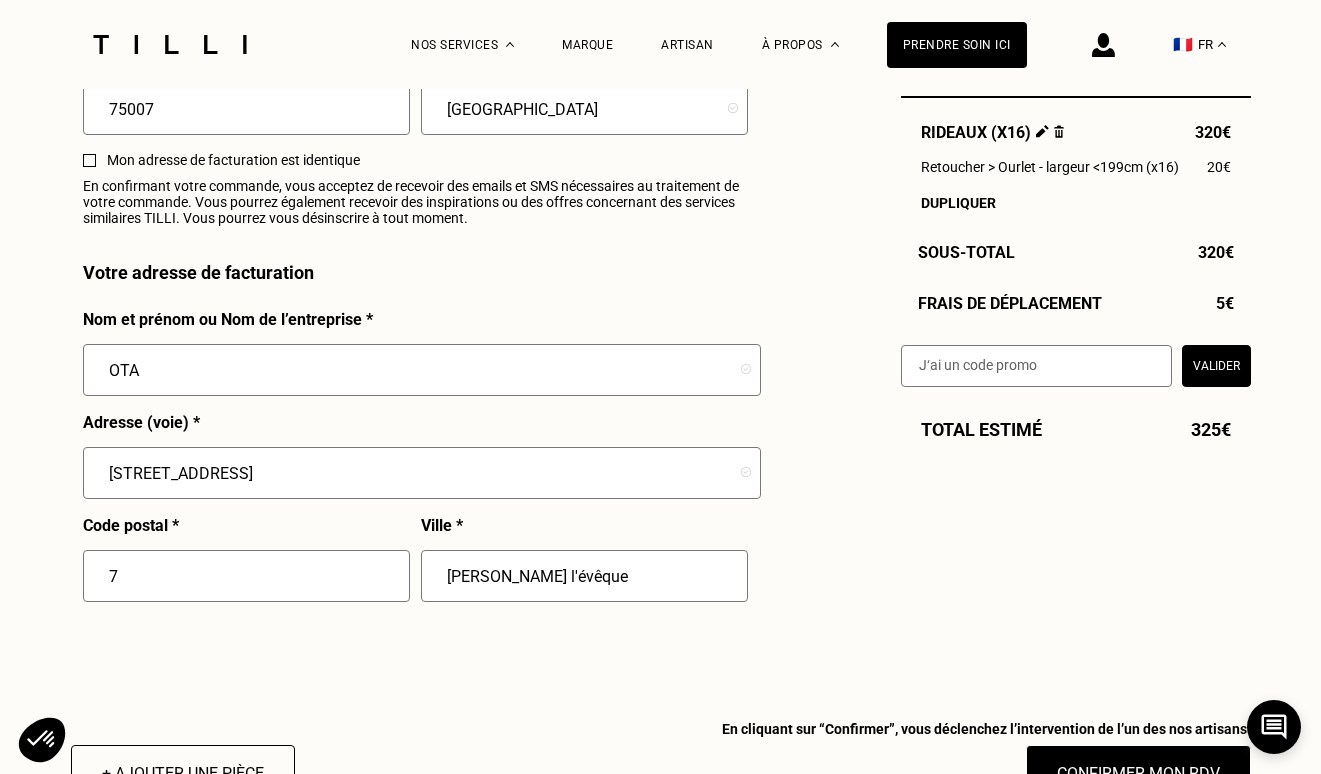 type on "72" 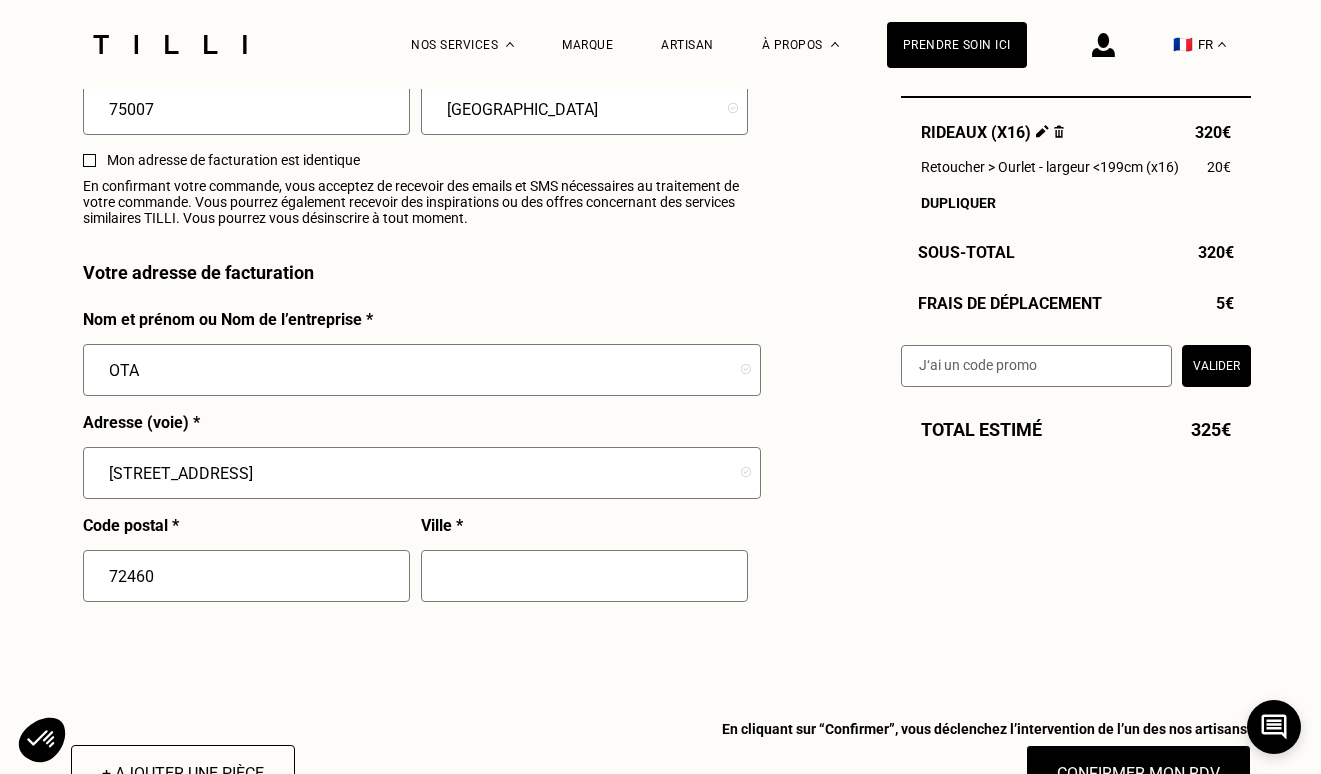 type on "72460" 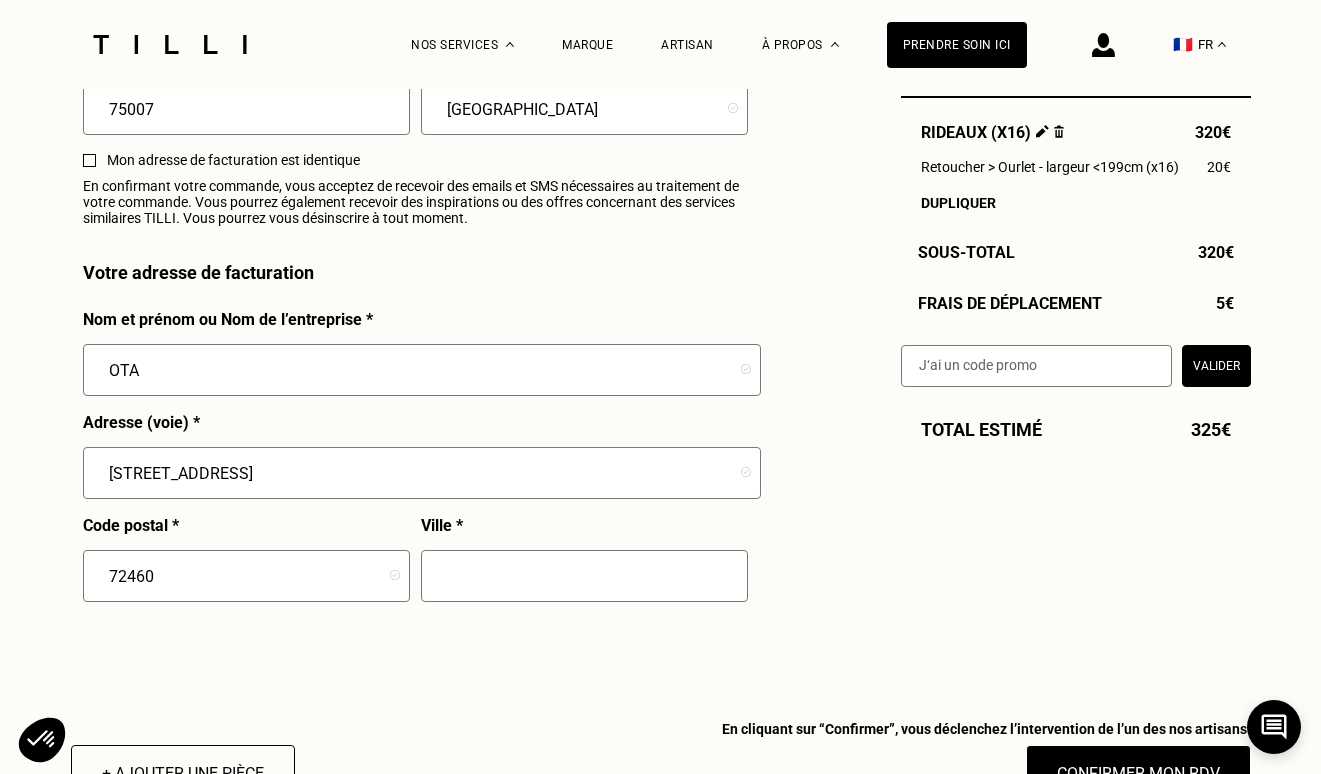 click at bounding box center (584, 576) 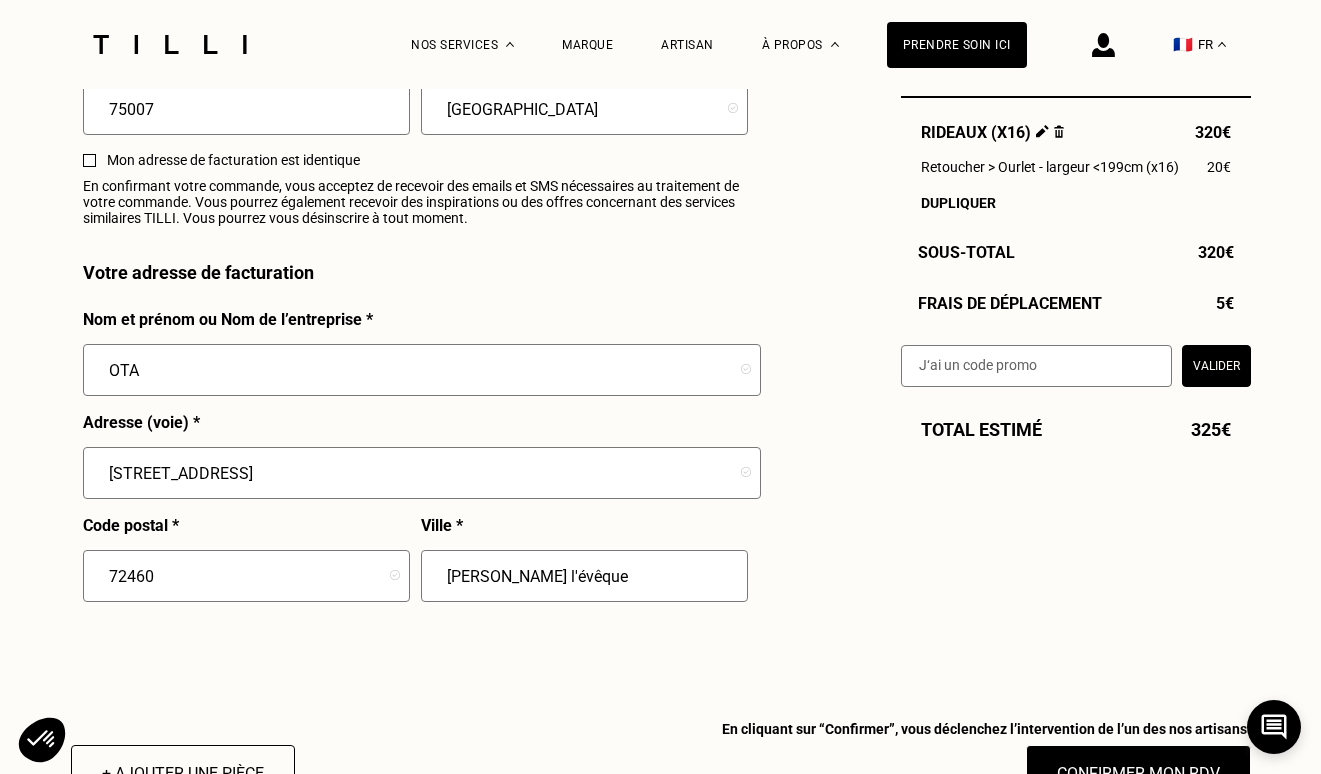 click on "J‘indique mes disponibilités [DATE] Lun Mar Mer Jeu Ven Sam Dim 1 2 3 4 5 6 7 8 9 10 11 12 13 14 15 16 17 18 19 20 21 22 23 24 25 26 27 28 29 30 31 Sélectionnez plusieurs dates et plusieurs créneaux pour obtenir un rendez vous dans les plus brefs délais. Toute la journée Toute la matinée 7h  -  7h30 7h30  -  8h 8h  -  8h30 8h30  -  9h 9h  -  9h30 9h30  -  10h 10h  -  10h30 10h30  -  11h 11h  -  11h30 11h30  -  12h 12h  -  12h30 12h30  -  13h Tout l’après-midi 13h  -  13h30 13h30  -  14h 14h  -  14h30 14h30  -  15h 15h  -  15h30 15h30  -  16h 16h  -  16h30 16h30  -  17h 17h  -  17h30 17h30  -  18h Toute la soirée 18h  -  18h30 18h30  -  19h 19h  -  19h30 19h30  -  20h 20h  -  20h30 20h30  -  21h 21h  -  21h30 J‘indique mes coordonnées Prénom * [PERSON_NAME] * Serapiao Adresse mail * [EMAIL_ADDRESS][DOMAIN_NAME] Téléphone * [GEOGRAPHIC_DATA] +93 [GEOGRAPHIC_DATA] +355 [GEOGRAPHIC_DATA] +213 [US_STATE] +1 [GEOGRAPHIC_DATA] +376 [GEOGRAPHIC_DATA] +244 [GEOGRAPHIC_DATA] +1 [GEOGRAPHIC_DATA] +1 [GEOGRAPHIC_DATA] +54 [GEOGRAPHIC_DATA] +374 [GEOGRAPHIC_DATA] +297 +247 [GEOGRAPHIC_DATA]" at bounding box center (421, -703) 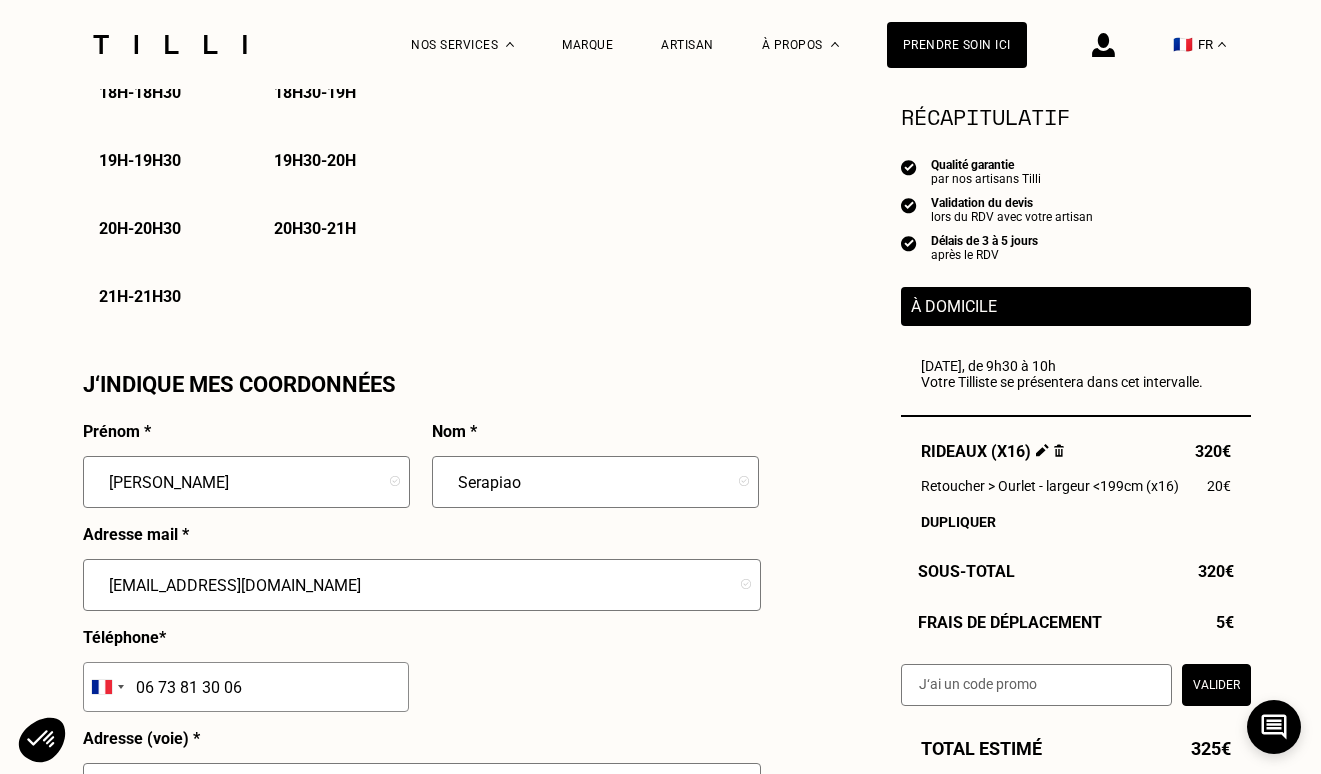 scroll, scrollTop: 1557, scrollLeft: 0, axis: vertical 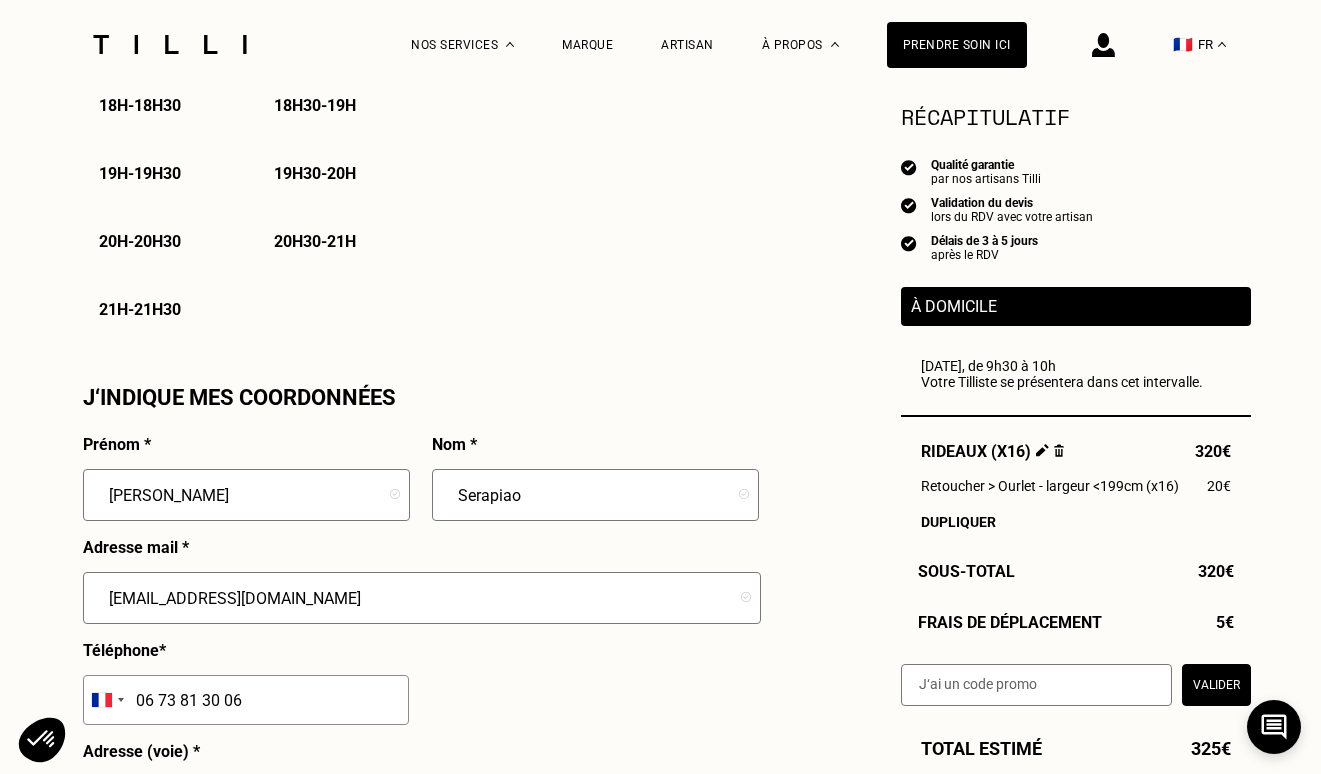 drag, startPoint x: 194, startPoint y: 498, endPoint x: 48, endPoint y: 490, distance: 146.21901 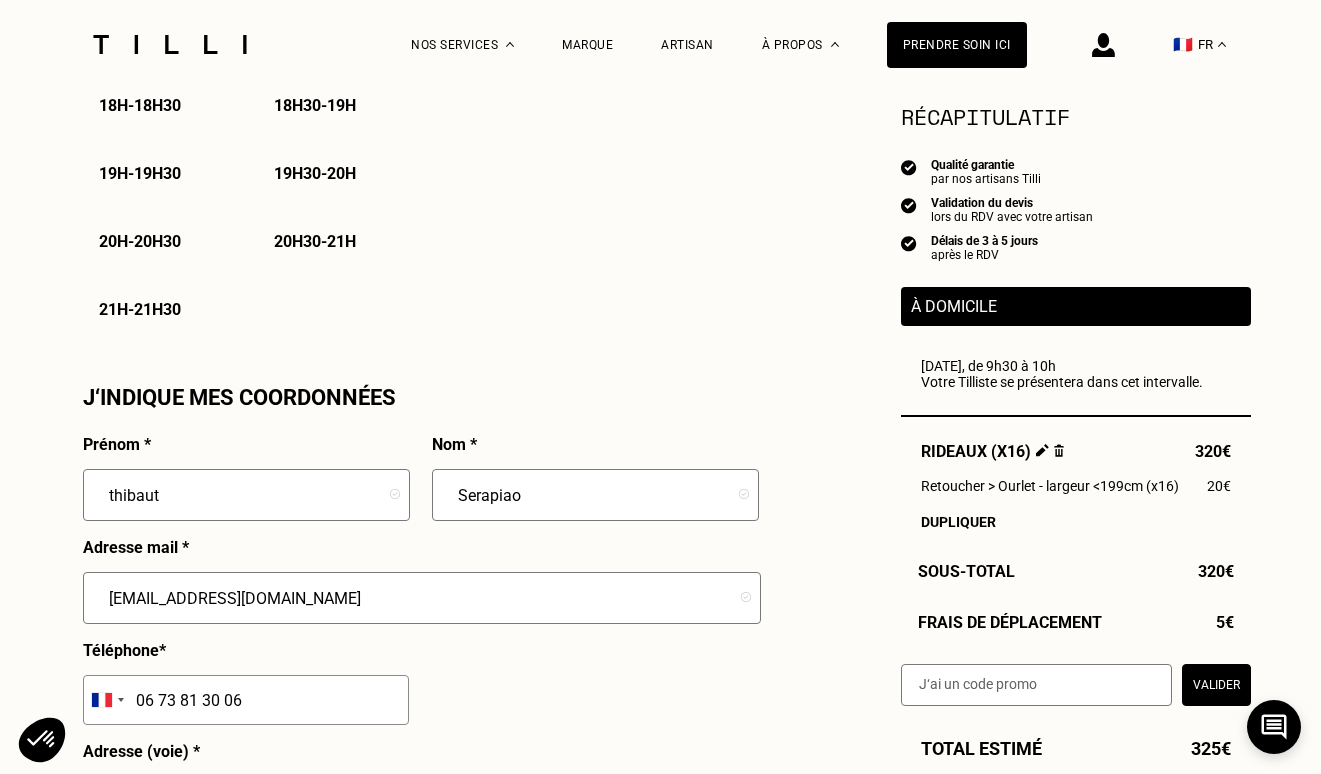 type on "thibaut" 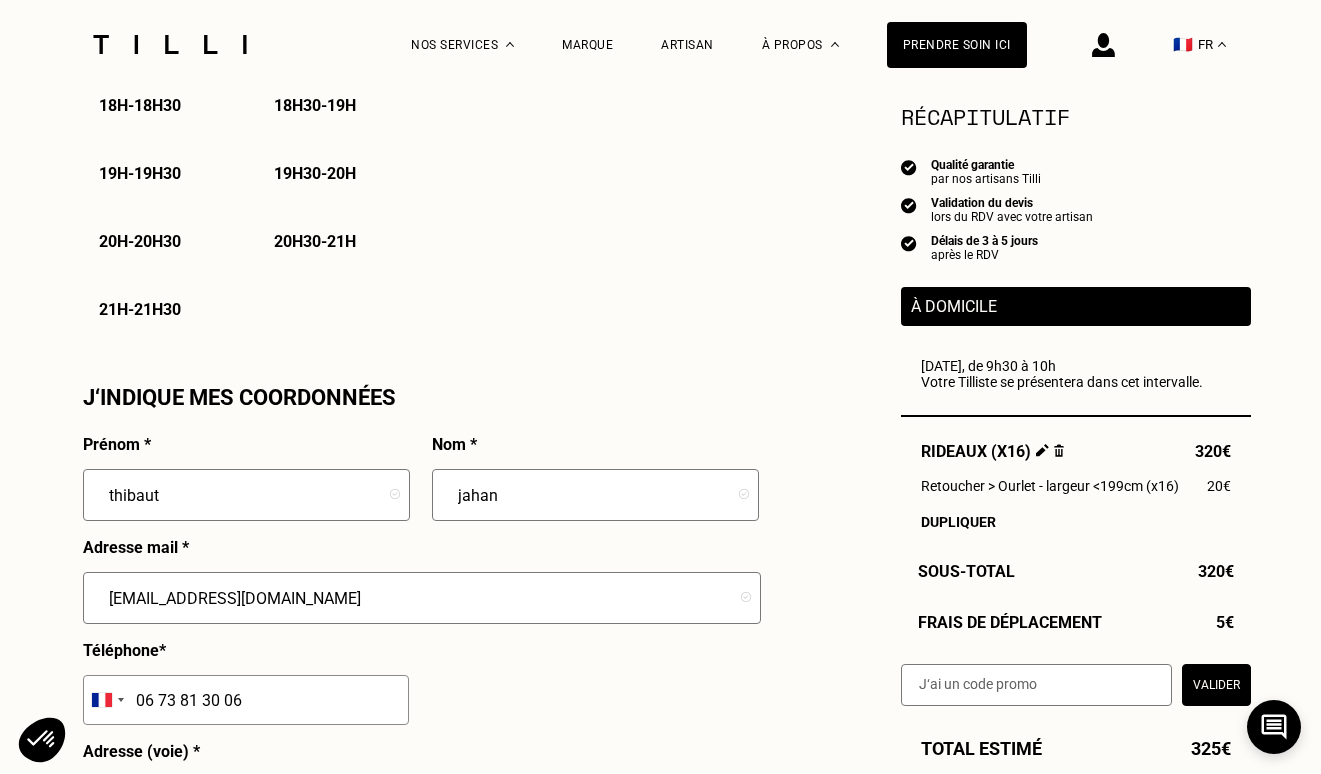 click on "Estimation Récapitulatif Qualité garantie par nos artisans Tilli Validation du devis lors du RDV avec votre artisan Délais de 3 à 5 jours après le RDV À domicile  [GEOGRAPHIC_DATA][DATE], de 9h30 à 10h Votre Tilliste se présentera dans cet intervalle. Rideaux (x16) 320€ Retoucher > Ourlet - largeur <199cm (x16) 20€ Dupliquer Sous-Total   320€ Frais de déplacement   5€ Valider Total estimé 325€ À domicile J‘indique mes disponibilités [DATE] Lun Mar Mer Jeu Ven Sam Dim 1 2 3 4 5 6 7 8 9 10 11 12 13 14 15 16 17 18 19 20 21 22 23 24 25 26 27 28 29 30 31 Sélectionnez plusieurs dates et plusieurs créneaux pour obtenir un rendez vous dans les plus brefs délais. Toute la journée Toute la matinée 7h  -  7h30 7h30  -  8h 8h  -  8h30 8h30  -  9h 9h  -  9h30 9h30  -  10h 10h  -  10h30 10h30  -  11h 11h  -  11h30 11h30  -  12h 12h  -  12h30 12h30  -  13h Tout l’après-midi 13h  -  13h30 13h30  -  14h 14h  -  14h30 14h30  -  15h 15h  -  15h30 15h30  -  16h 16h  -  16h30 16h30  -  17h 17h  -  *" at bounding box center [661, 217] 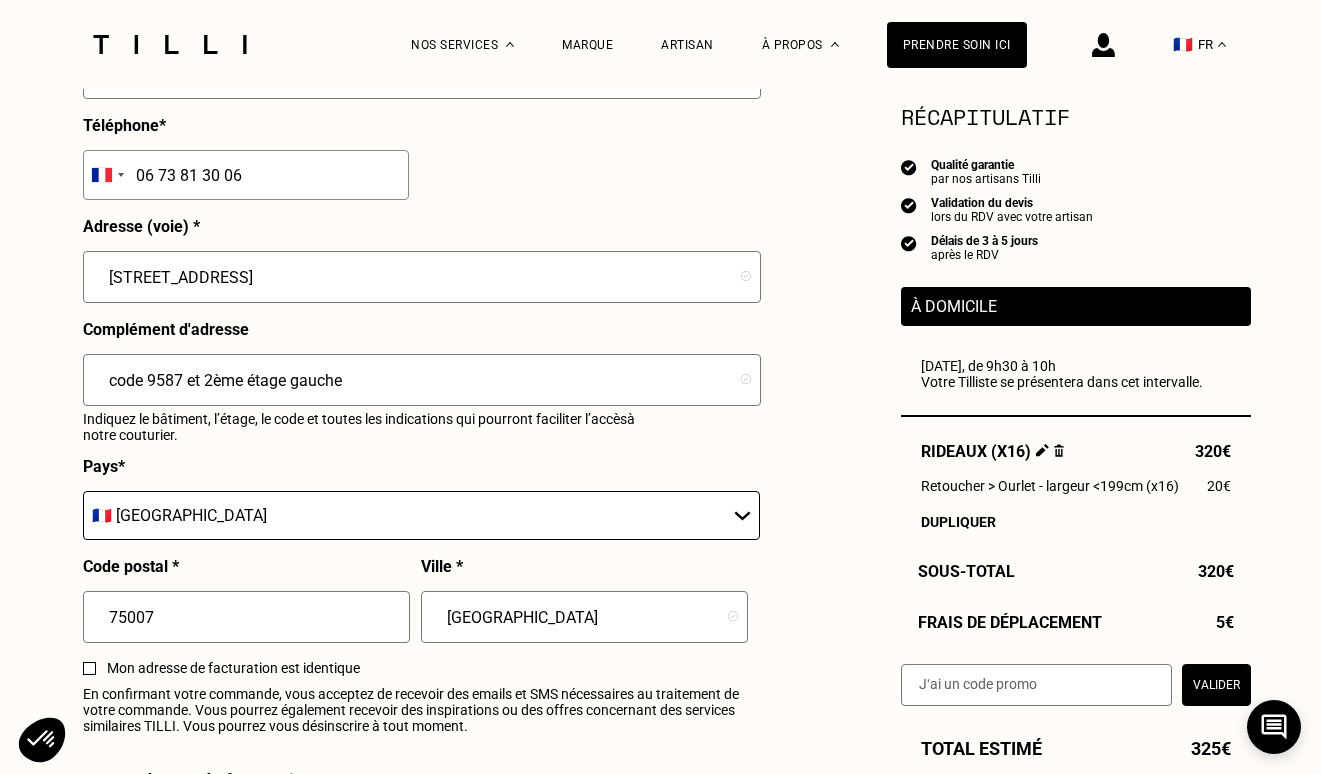 scroll, scrollTop: 1492, scrollLeft: 0, axis: vertical 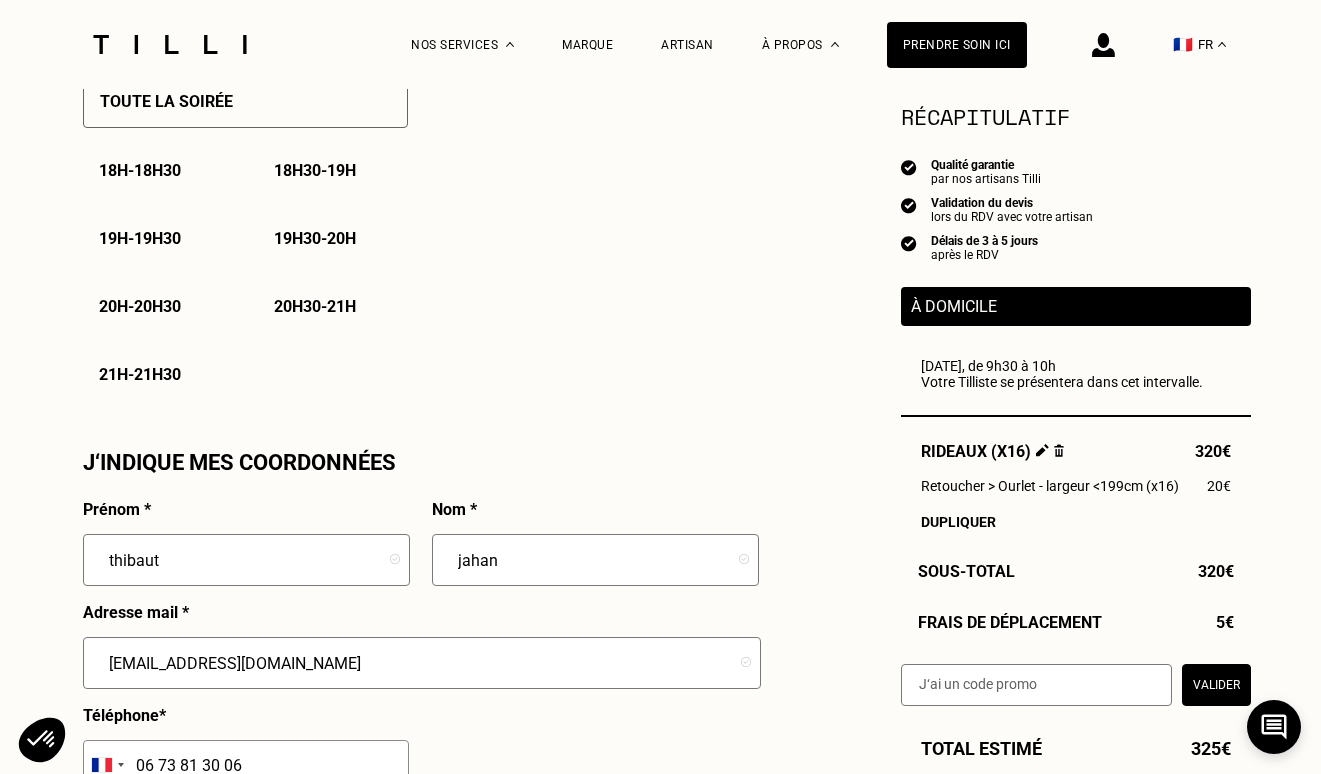 click on "jahan" at bounding box center [595, 560] 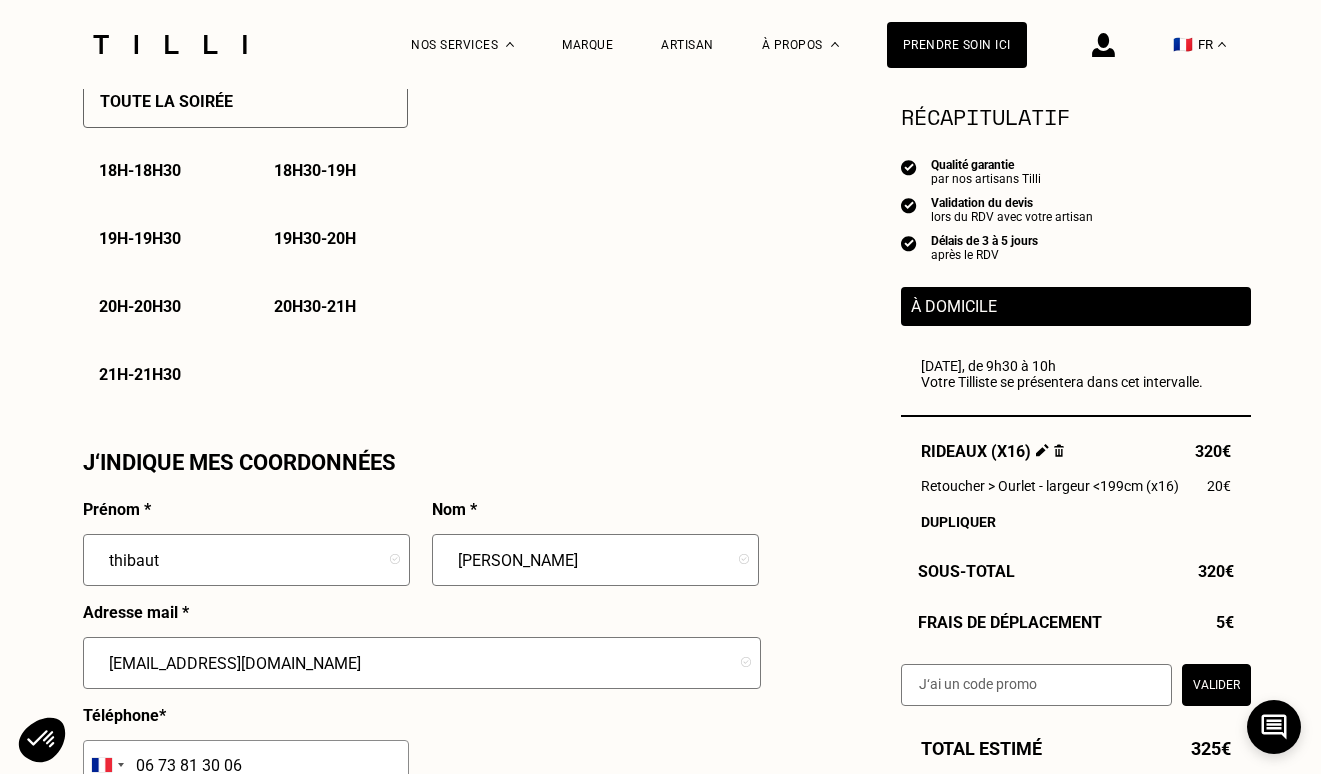 click on "J‘indique mes disponibilités [DATE] Lun Mar Mer Jeu Ven Sam Dim 1 2 3 4 5 6 7 8 9 10 11 12 13 14 15 16 17 18 19 20 21 22 23 24 25 26 27 28 29 30 31 Sélectionnez plusieurs dates et plusieurs créneaux pour obtenir un rendez vous dans les plus brefs délais. Toute la journée Toute la matinée 7h  -  7h30 7h30  -  8h 8h  -  8h30 8h30  -  9h 9h  -  9h30 9h30  -  10h 10h  -  10h30 10h30  -  11h 11h  -  11h30 11h30  -  12h 12h  -  12h30 12h30  -  13h Tout l’après-midi 13h  -  13h30 13h30  -  14h 14h  -  14h30 14h30  -  15h 15h  -  15h30 15h30  -  16h 16h  -  16h30 16h30  -  17h 17h  -  17h30 17h30  -  18h Toute la soirée 18h  -  18h30 18h30  -  19h 19h  -  19h30 19h30  -  20h 20h  -  20h30 20h30  -  21h 21h  -  21h30 J‘indique mes coordonnées Prénom * thibaut Nom * [PERSON_NAME] Adresse mail * [EMAIL_ADDRESS][DOMAIN_NAME] Téléphone * [GEOGRAPHIC_DATA] +93 [GEOGRAPHIC_DATA] +355 [GEOGRAPHIC_DATA] +213 [US_STATE] +1 [GEOGRAPHIC_DATA] +376 [GEOGRAPHIC_DATA] +244 [GEOGRAPHIC_DATA] +1 [GEOGRAPHIC_DATA] +1 [GEOGRAPHIC_DATA] +54 [GEOGRAPHIC_DATA] +374 [GEOGRAPHIC_DATA] +297 +247 +61" at bounding box center (421, 395) 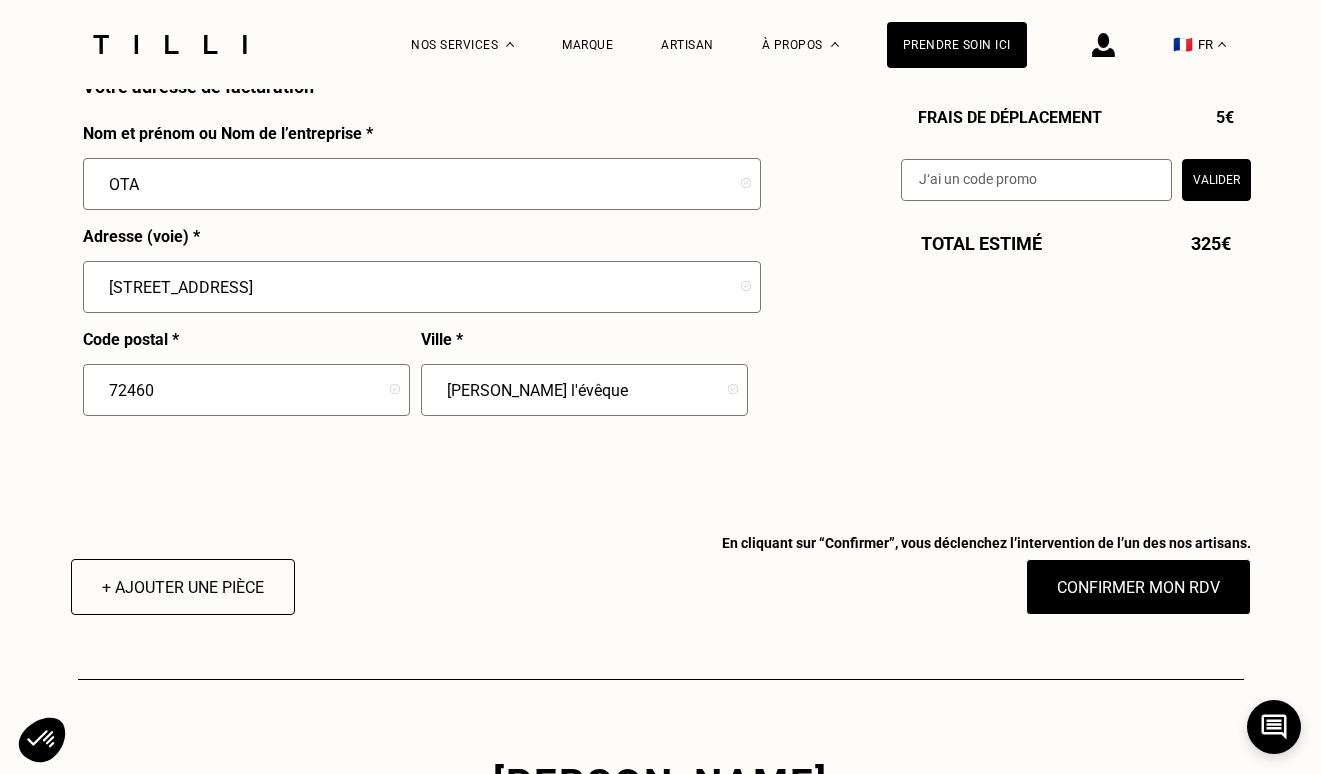 scroll, scrollTop: 2779, scrollLeft: 0, axis: vertical 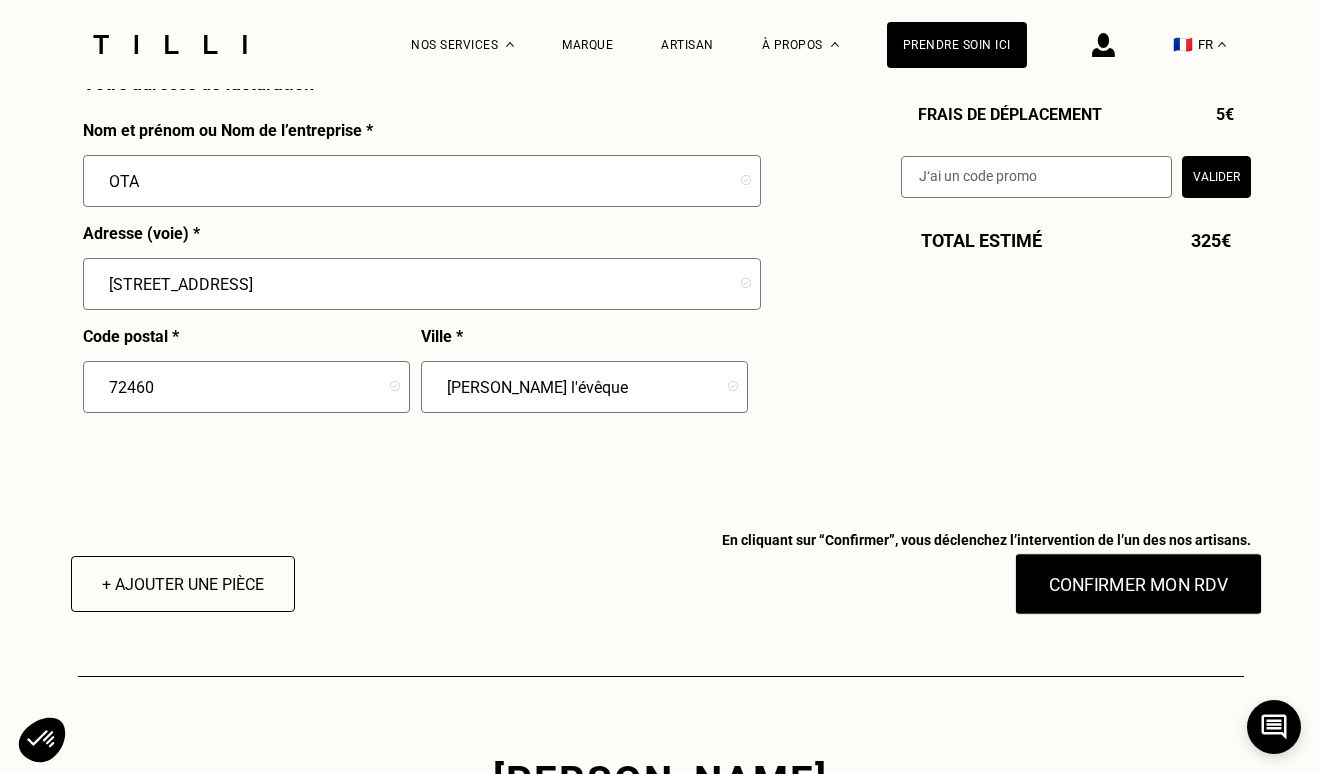 click on "Confirmer mon RDV" at bounding box center [1138, 584] 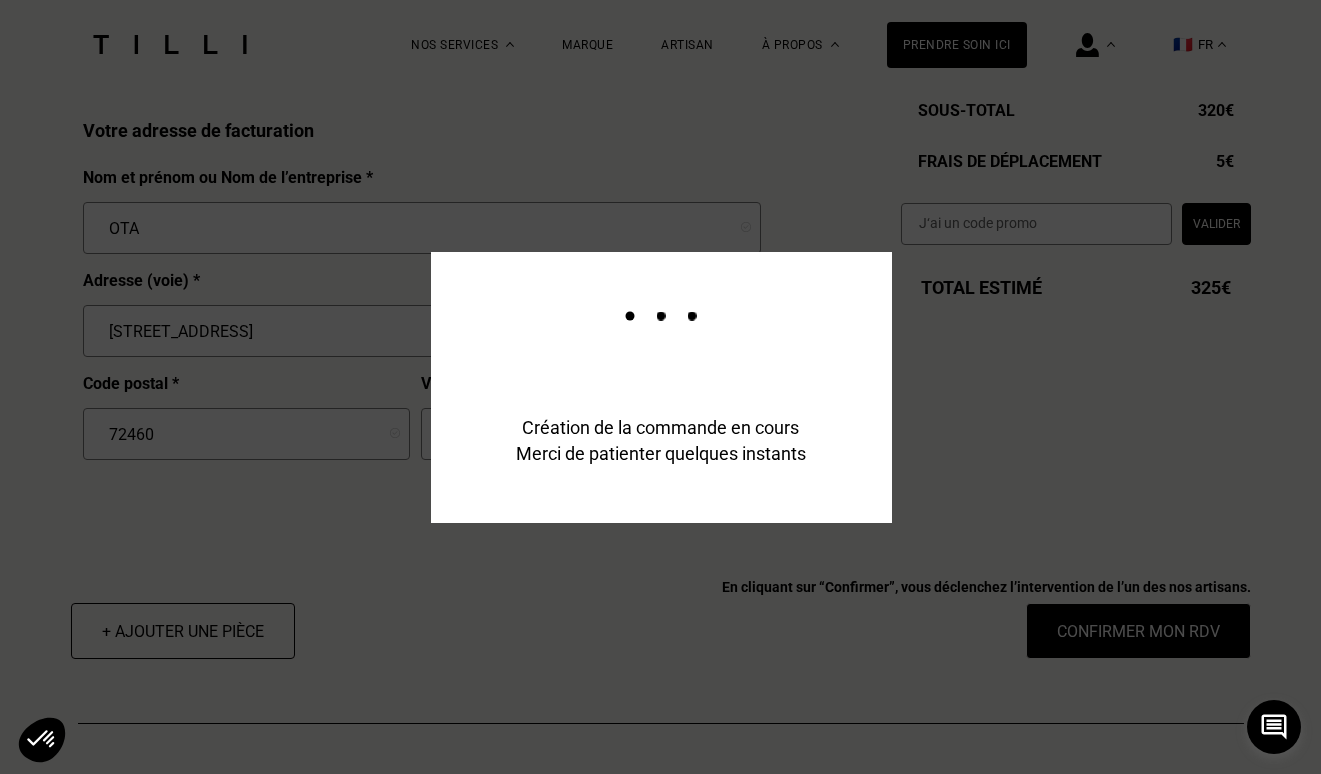 scroll, scrollTop: 2826, scrollLeft: 0, axis: vertical 